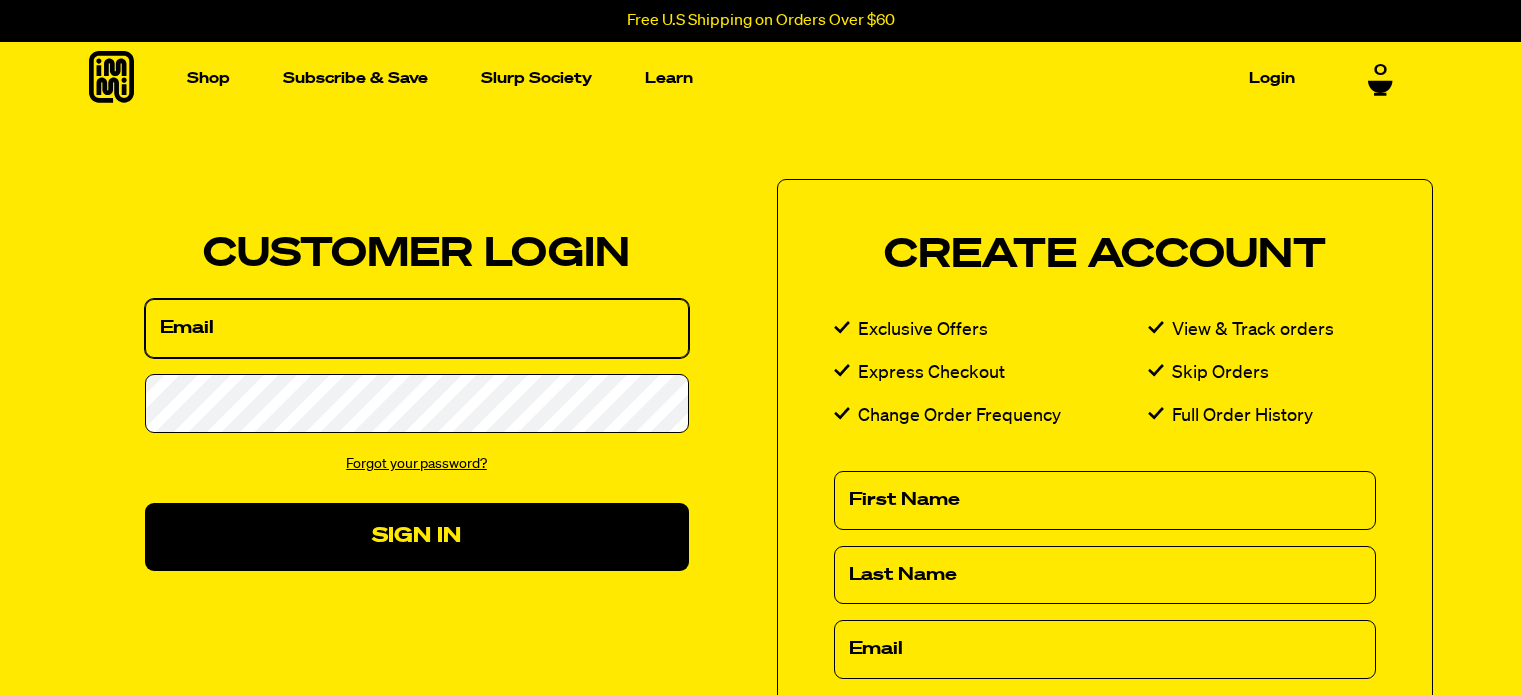 drag, startPoint x: 0, startPoint y: 0, endPoint x: 438, endPoint y: 358, distance: 565.6925 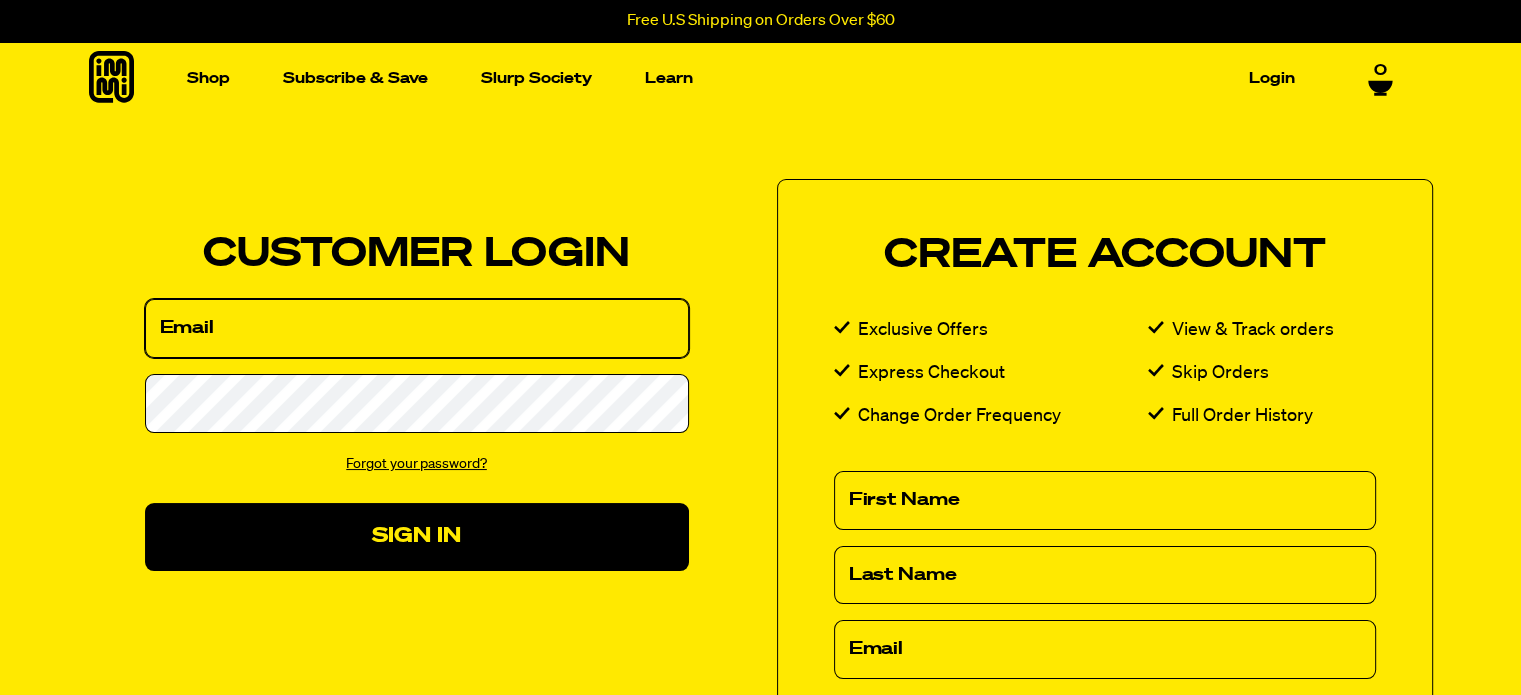 click on "Email" at bounding box center [417, 328] 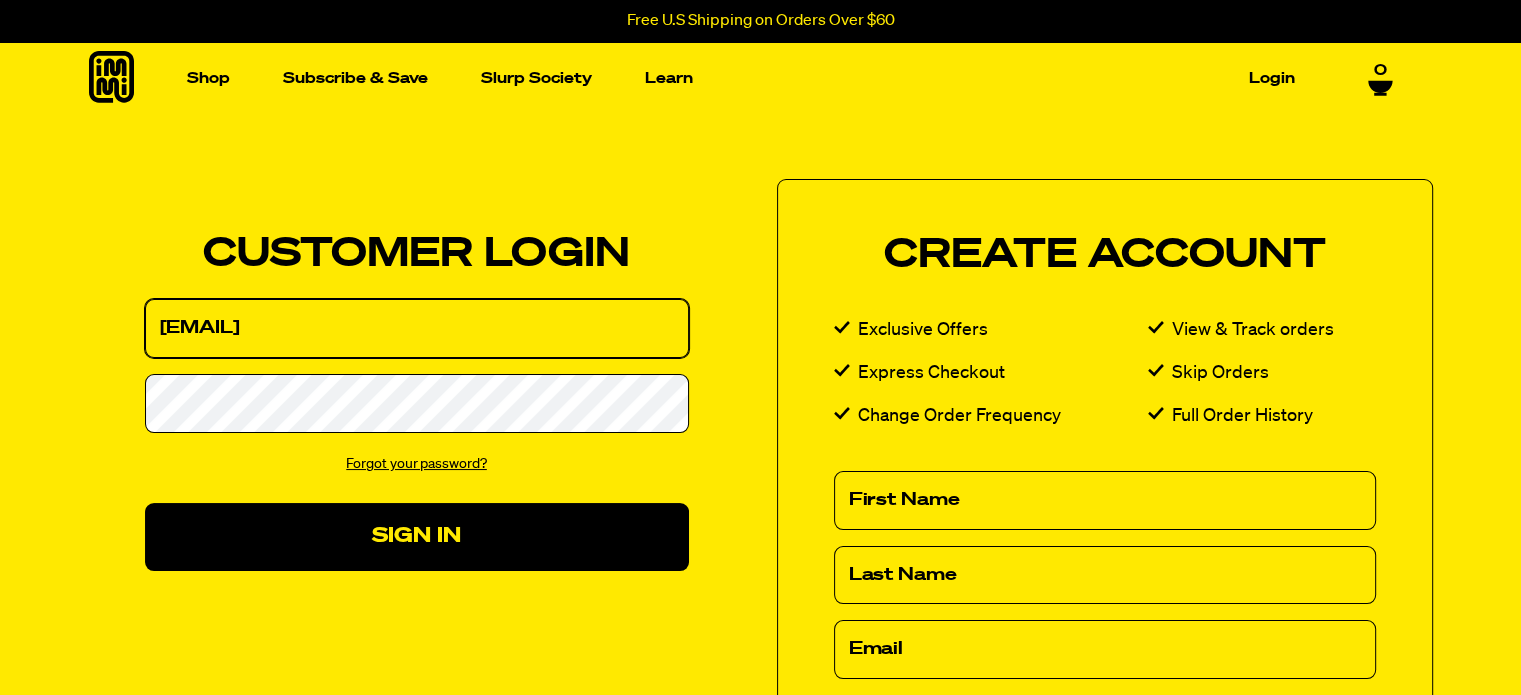 click on "kimberly@thefacialroomsociety.com" at bounding box center (417, 328) 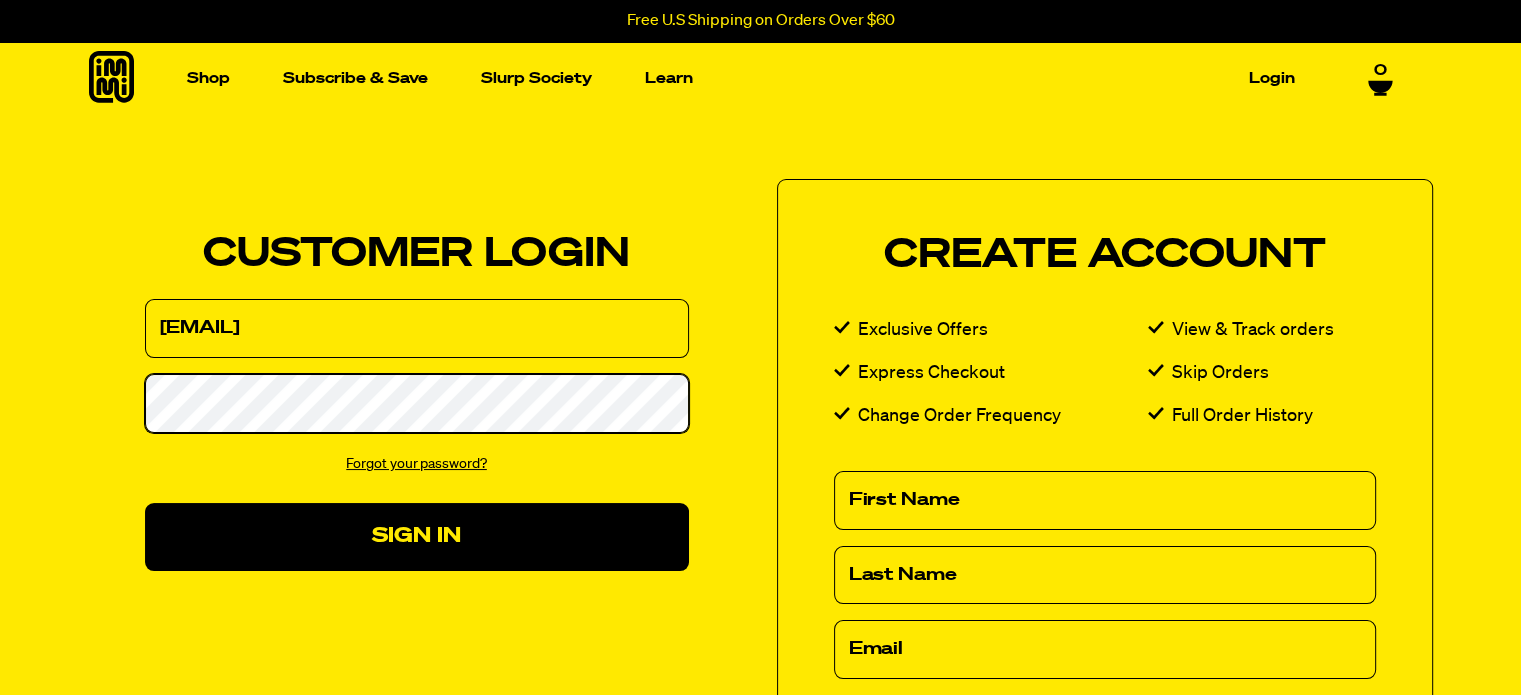 click on "Sign In" at bounding box center (417, 536) 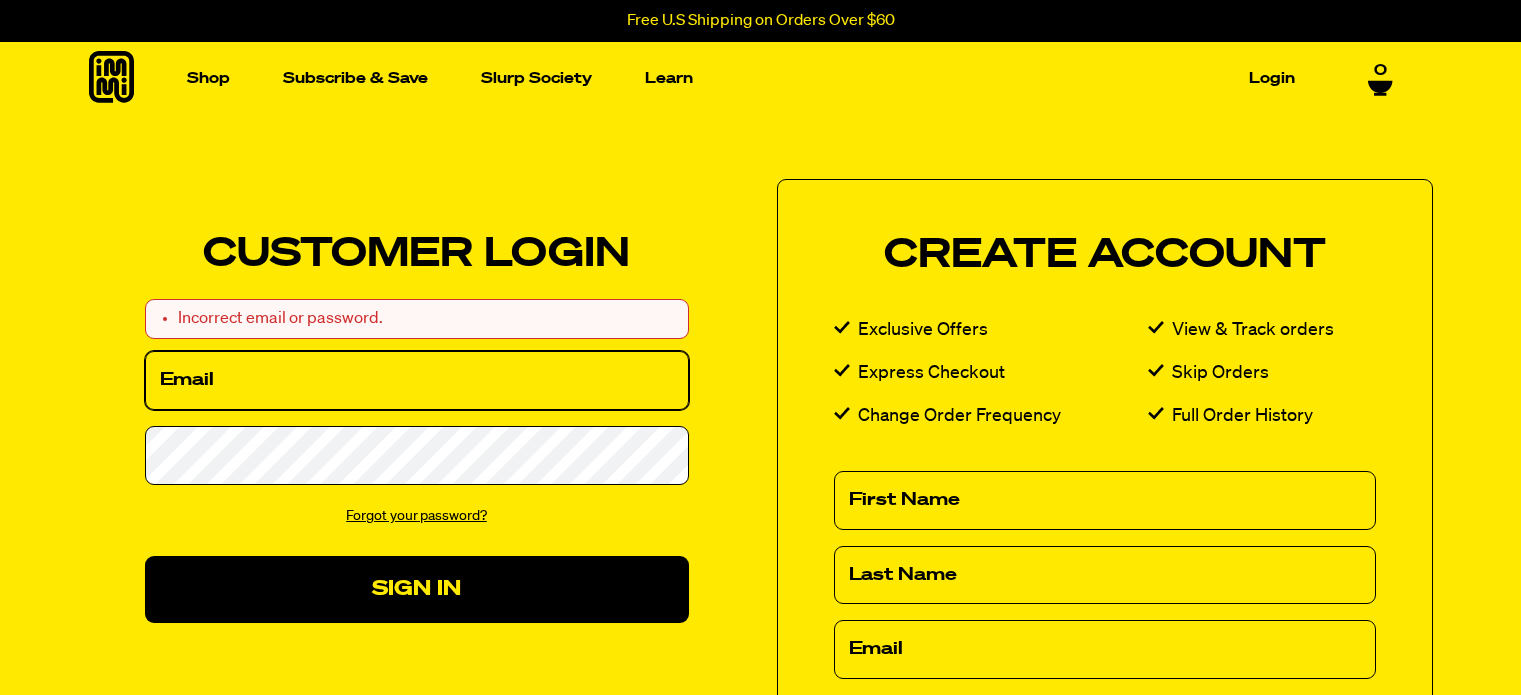drag, startPoint x: 0, startPoint y: 0, endPoint x: 430, endPoint y: 392, distance: 581.86255 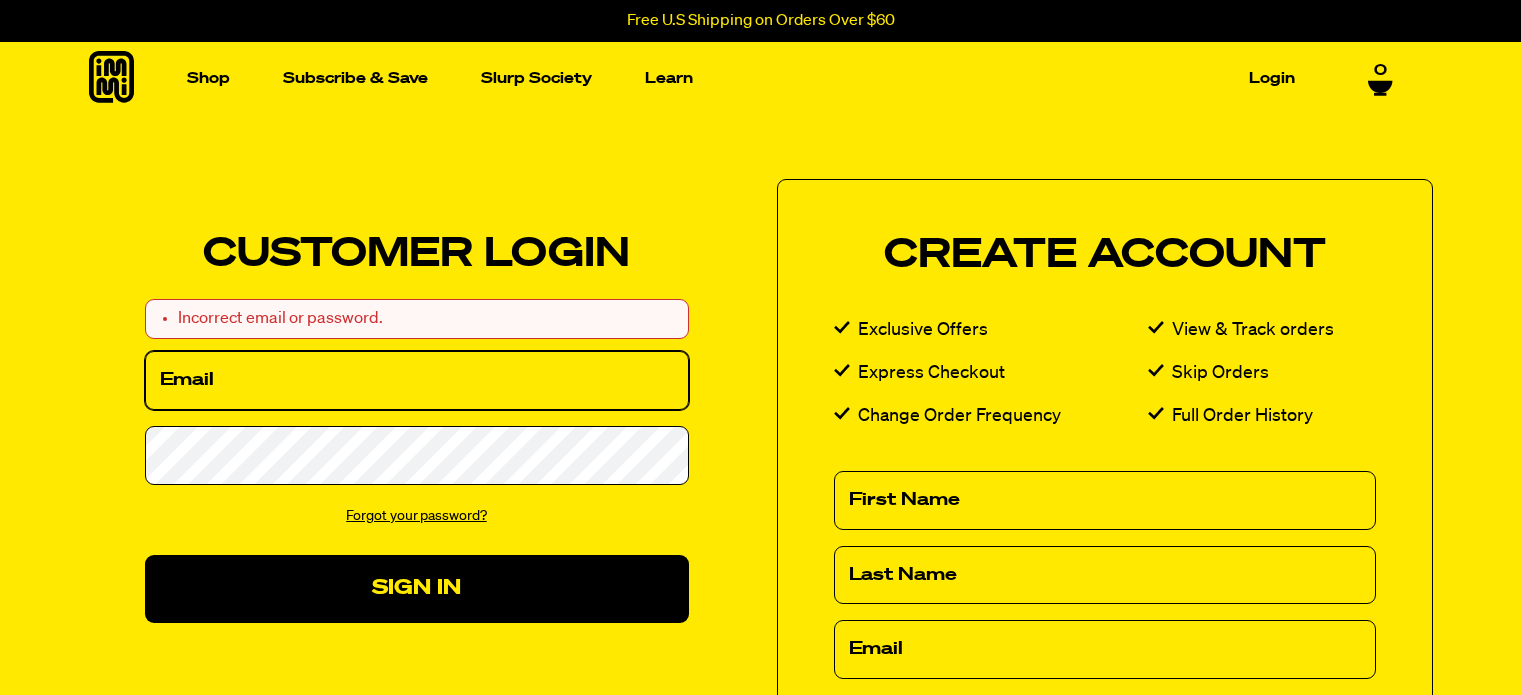 scroll, scrollTop: 0, scrollLeft: 0, axis: both 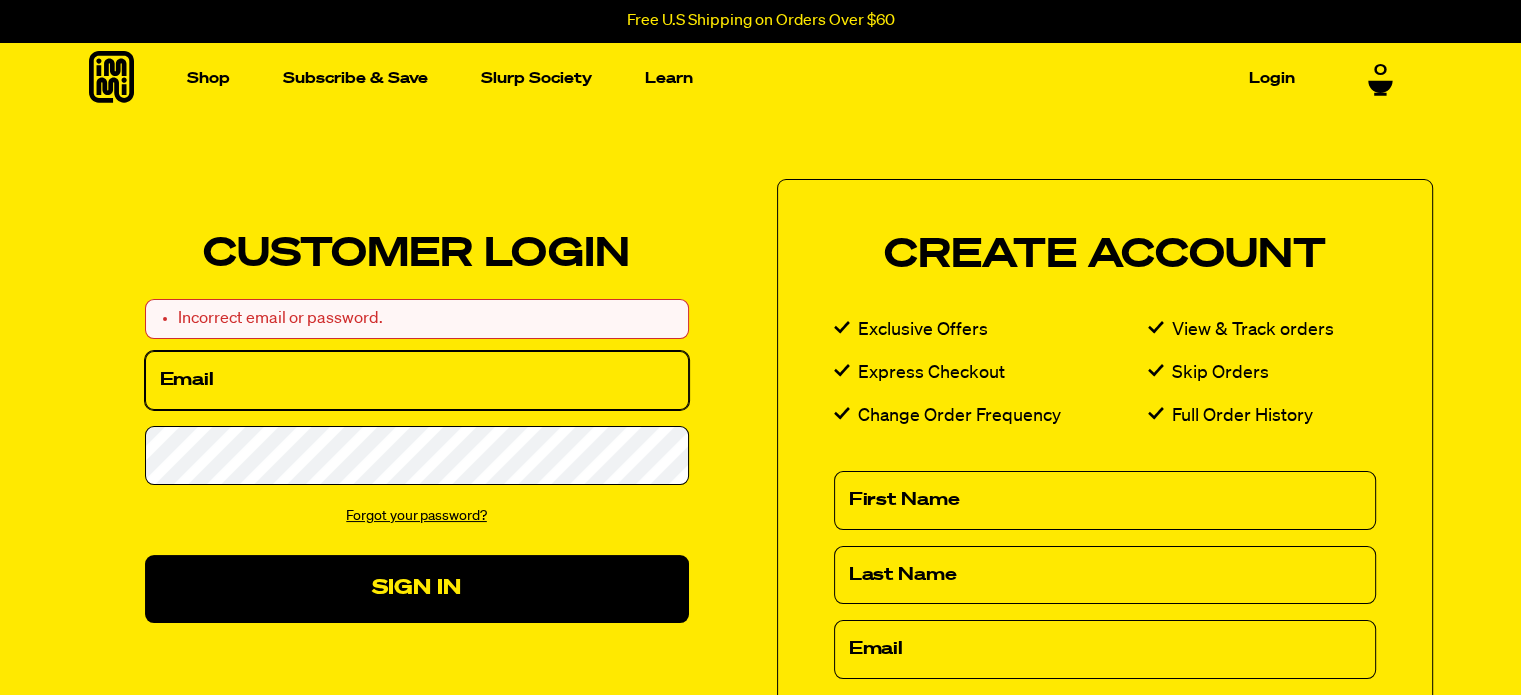 type on "kimberly@thefacialroomsociety.com" 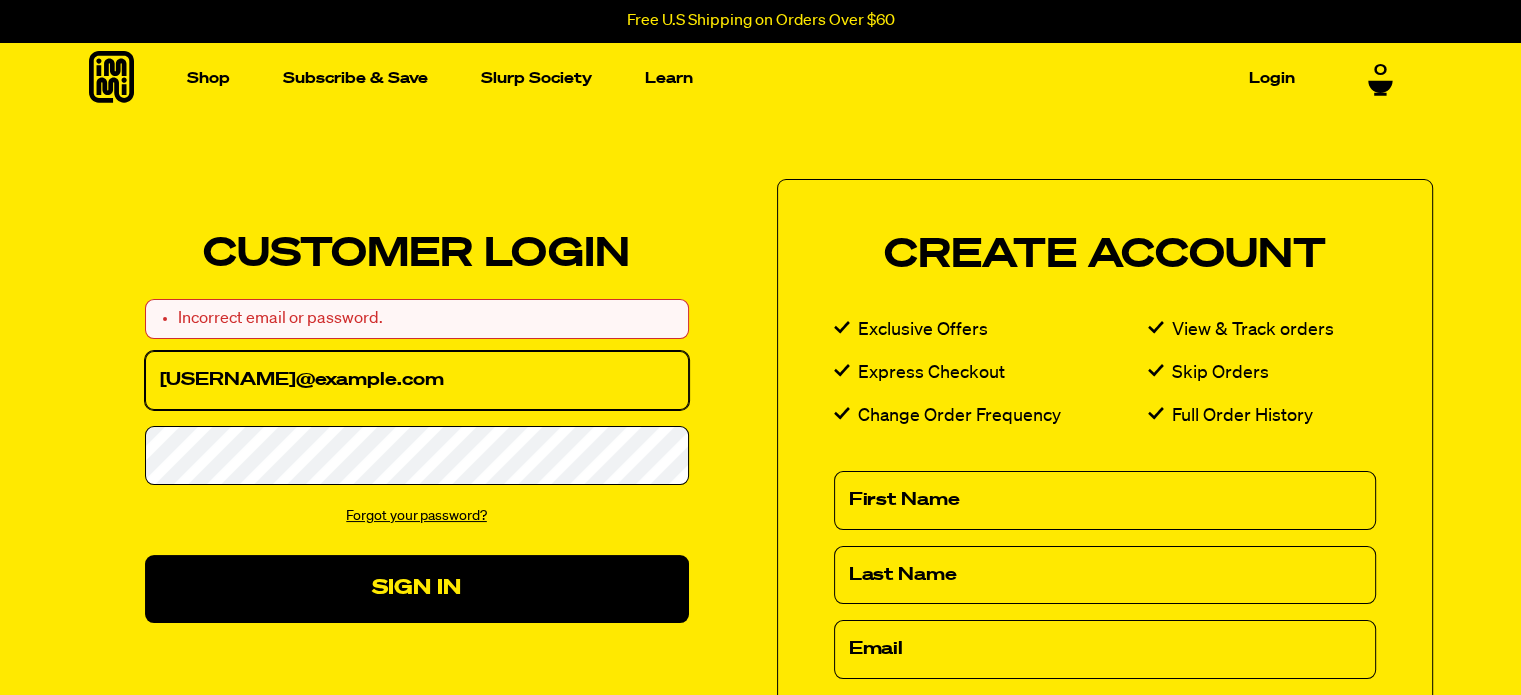 scroll, scrollTop: 0, scrollLeft: 0, axis: both 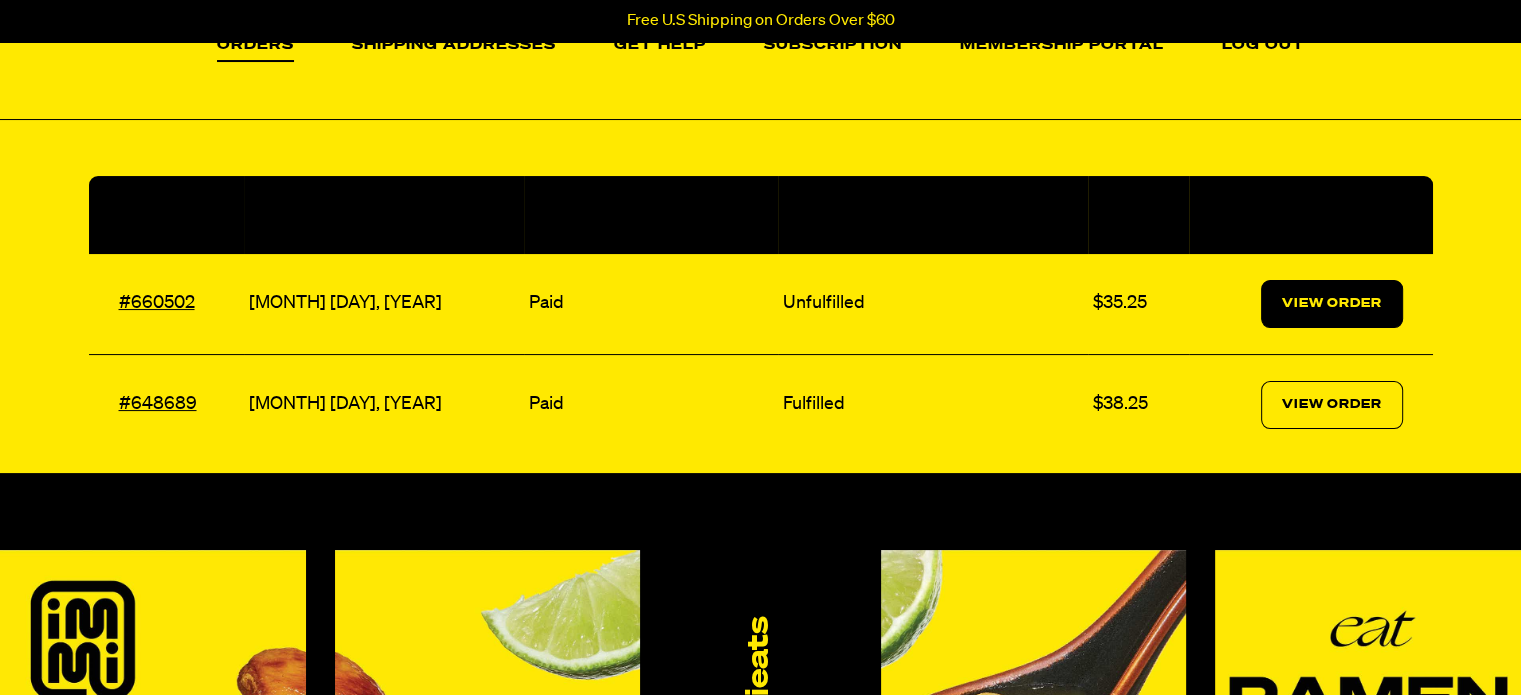 click on "View Order" at bounding box center [1332, 304] 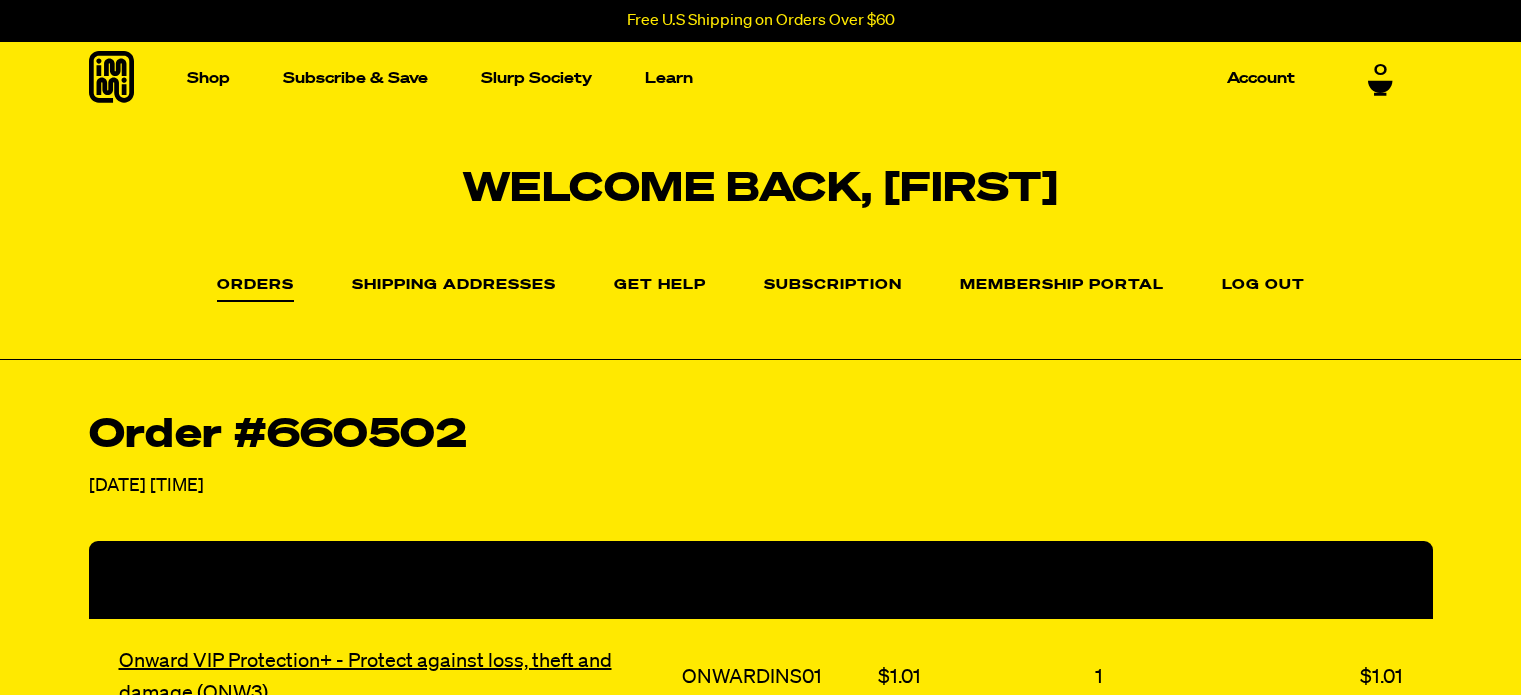 scroll, scrollTop: 0, scrollLeft: 0, axis: both 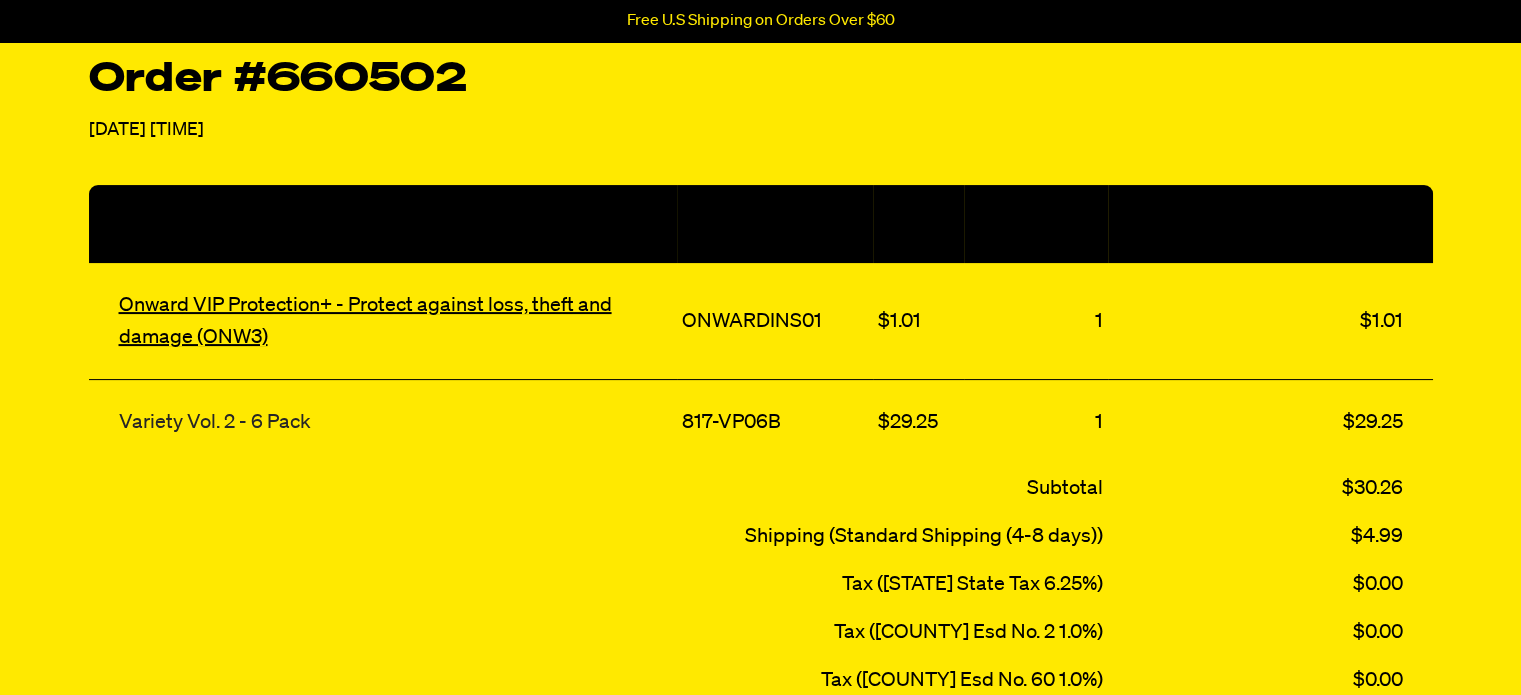 click on "Variety Vol. 2 - 6 Pack" at bounding box center [215, 422] 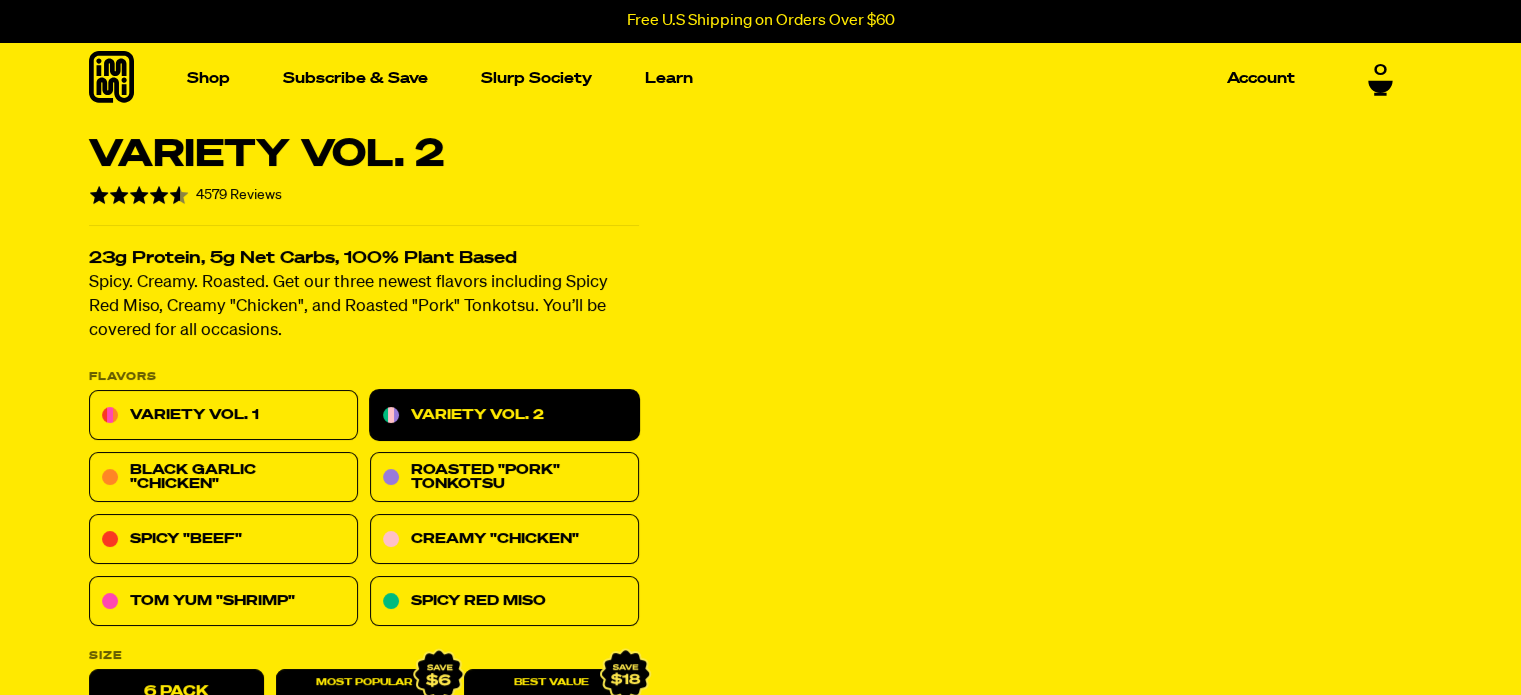 scroll, scrollTop: 2, scrollLeft: 0, axis: vertical 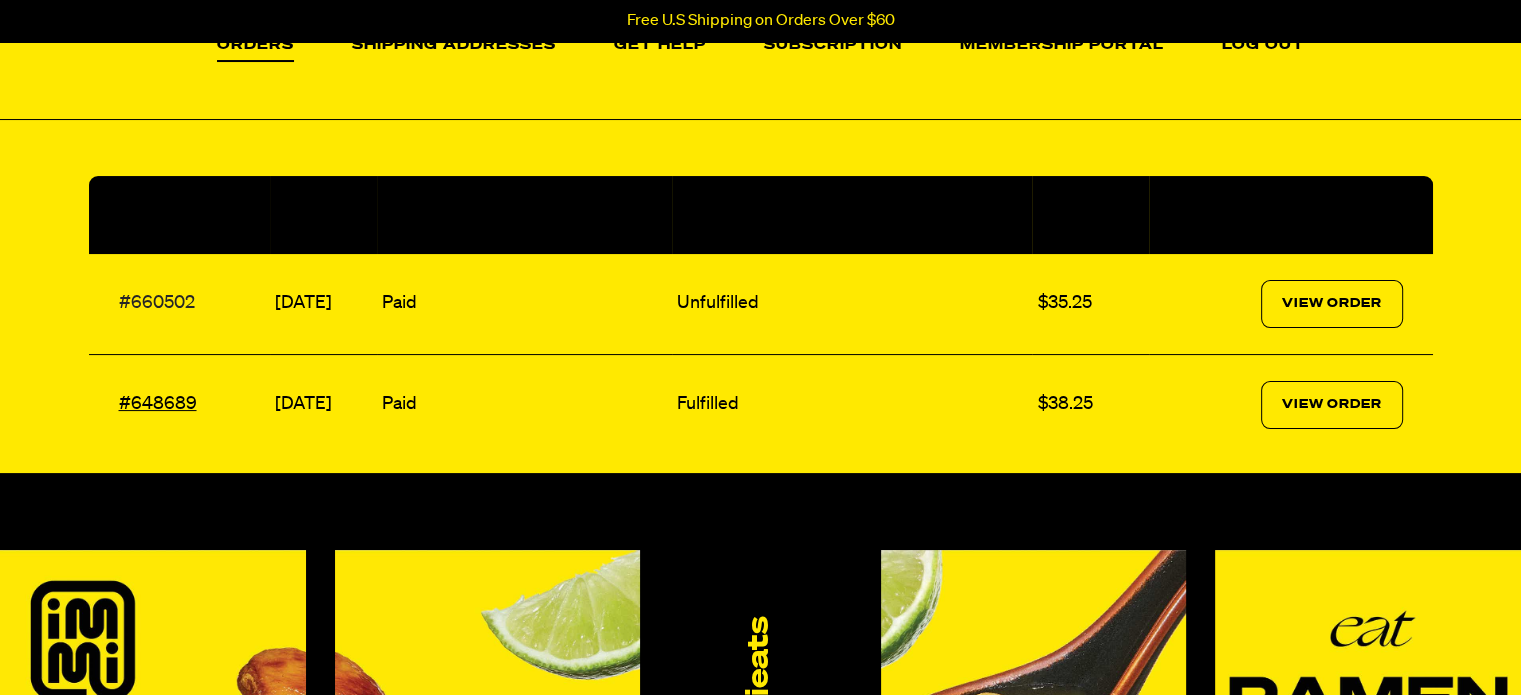click on "#660502" at bounding box center [157, 303] 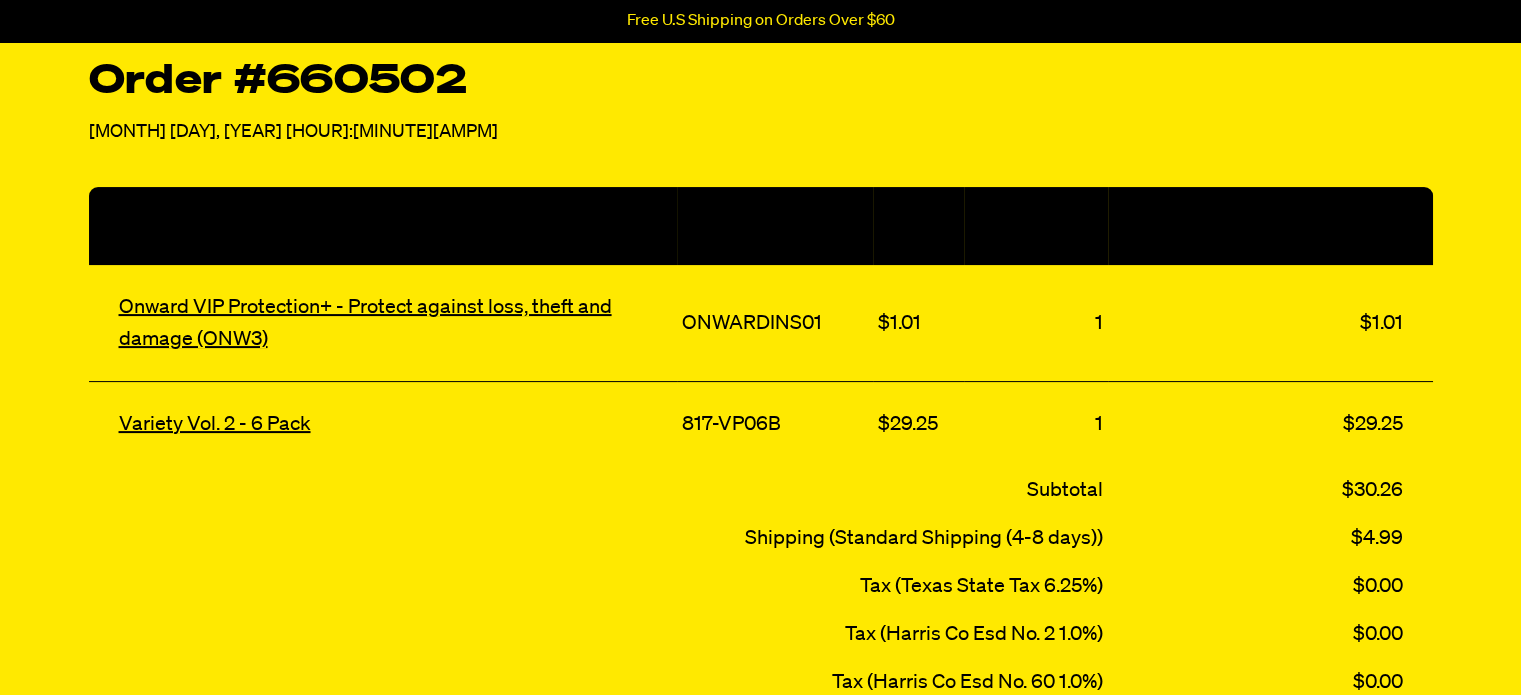 scroll, scrollTop: 355, scrollLeft: 0, axis: vertical 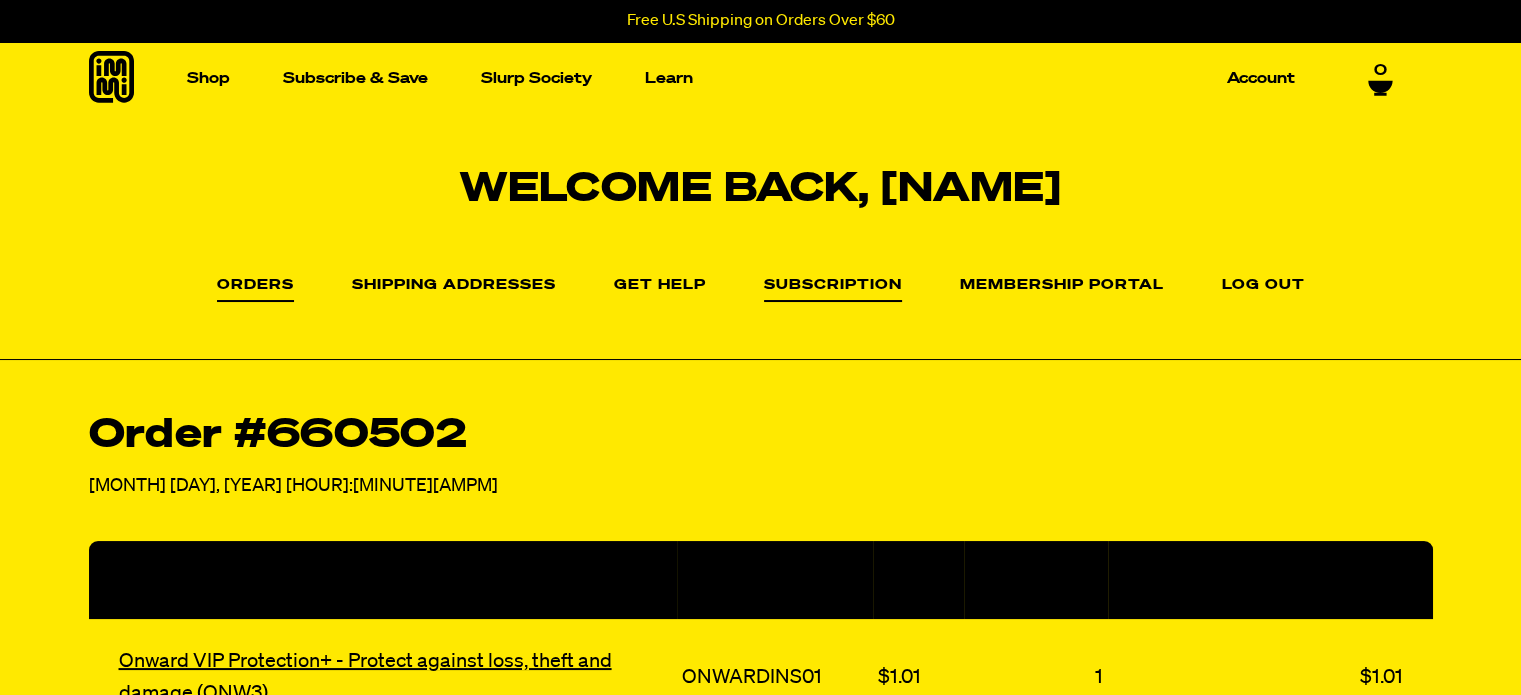 click on "Subscription" at bounding box center (833, 290) 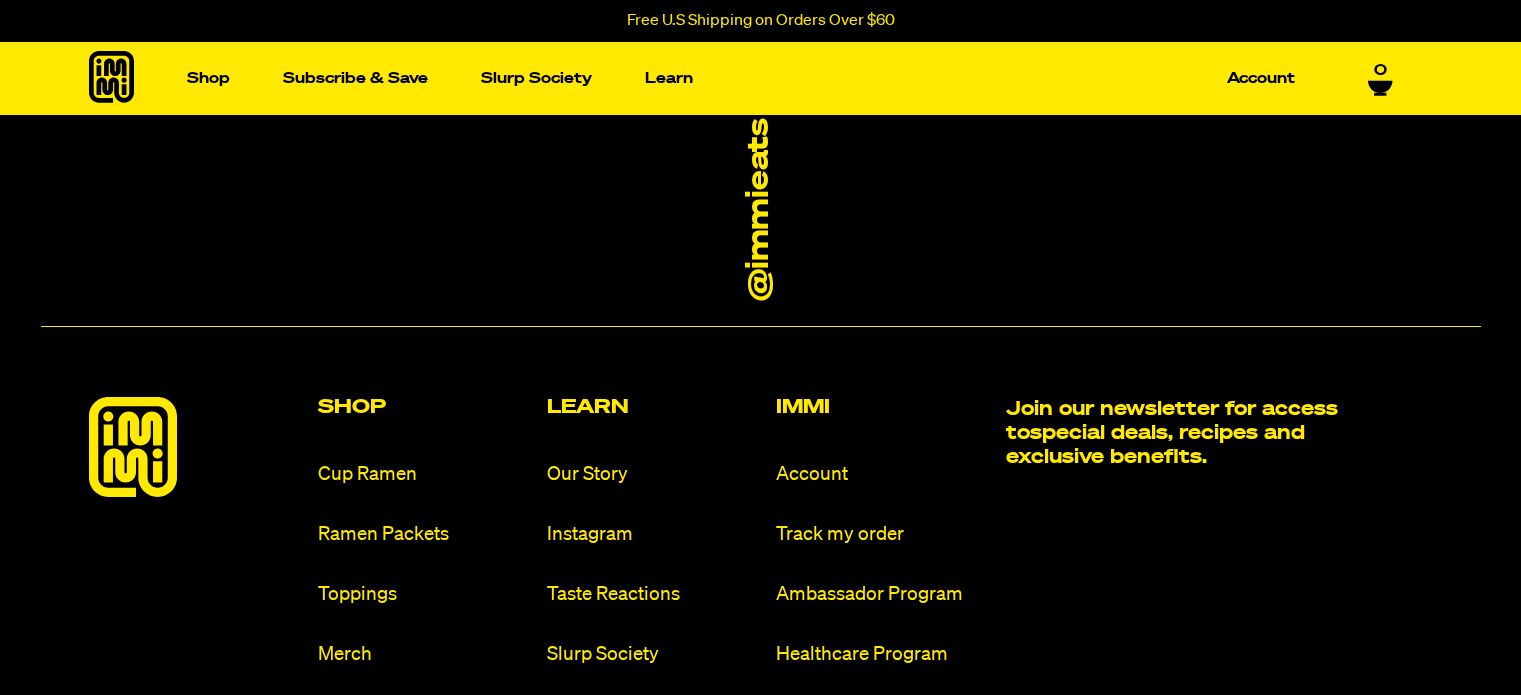 scroll, scrollTop: 0, scrollLeft: 0, axis: both 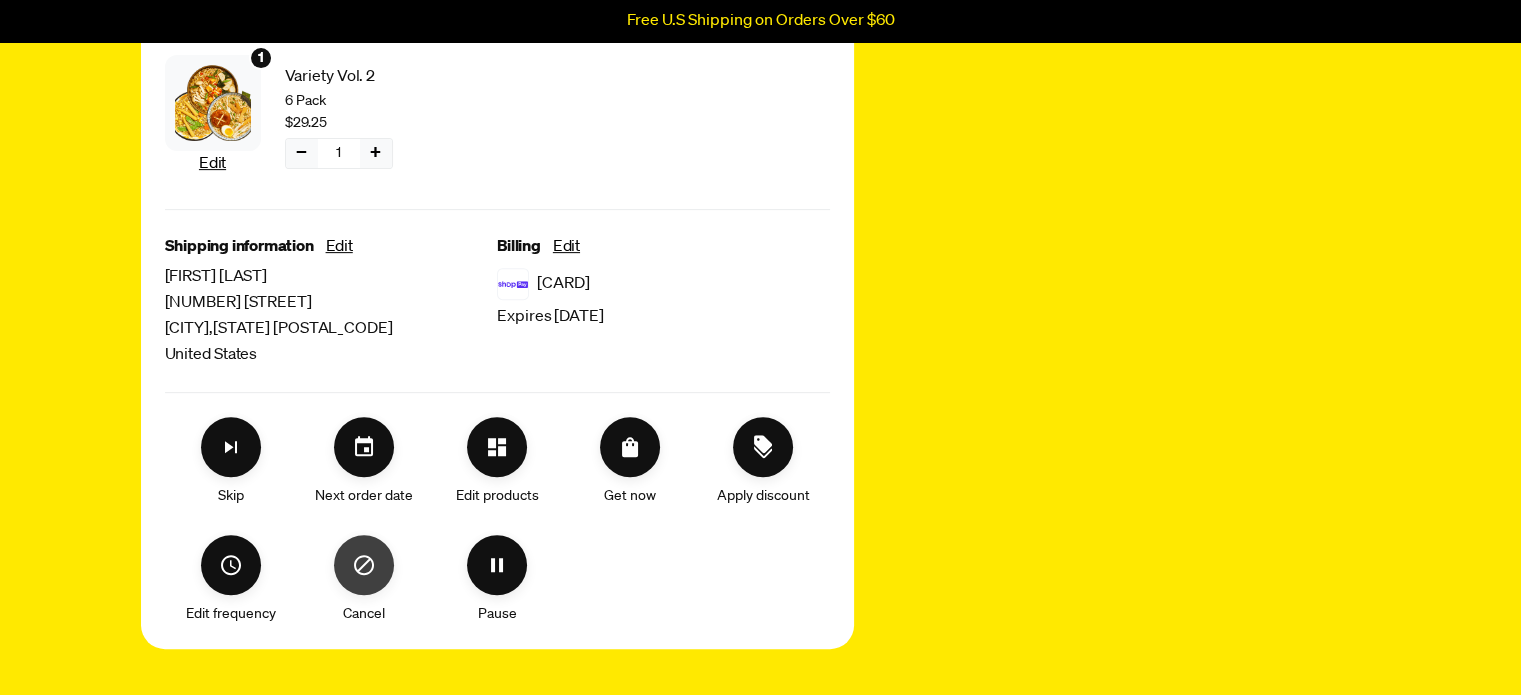click at bounding box center (364, 565) 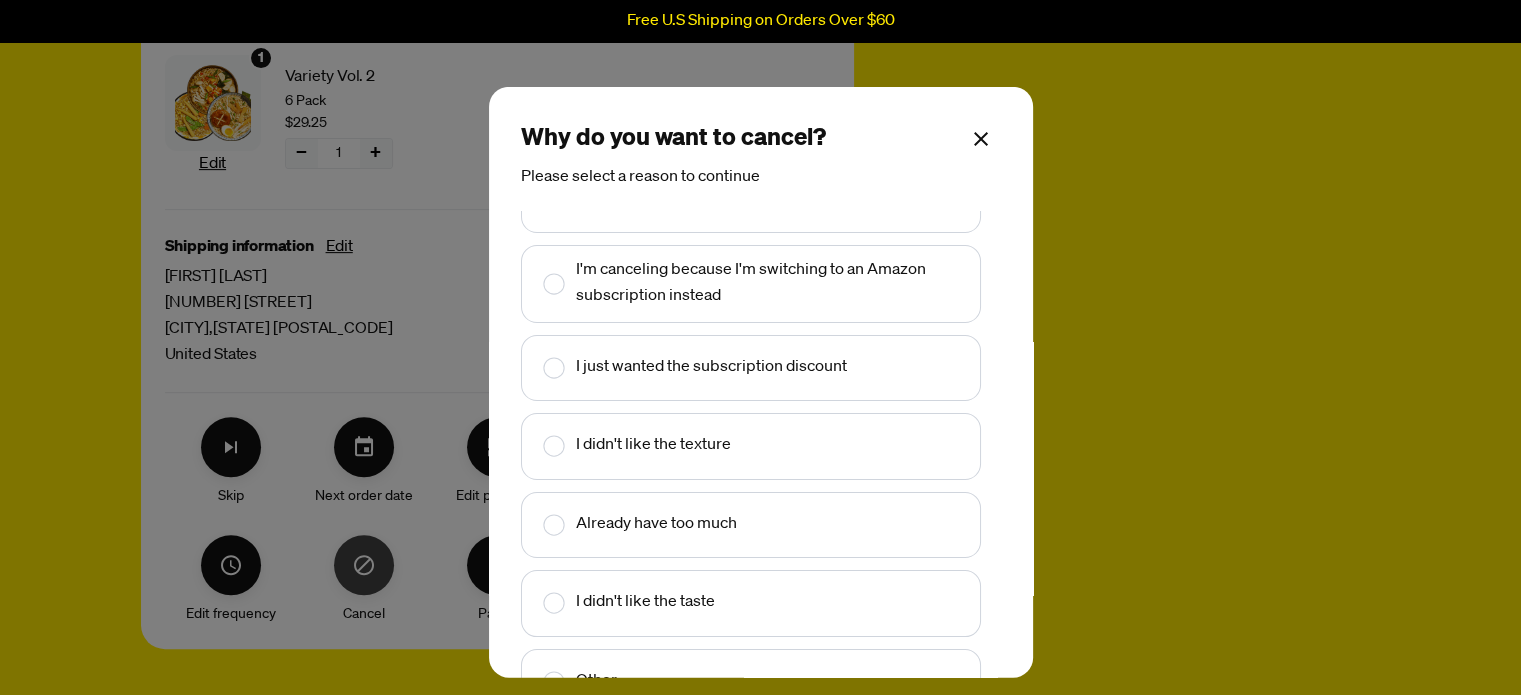 scroll, scrollTop: 45, scrollLeft: 0, axis: vertical 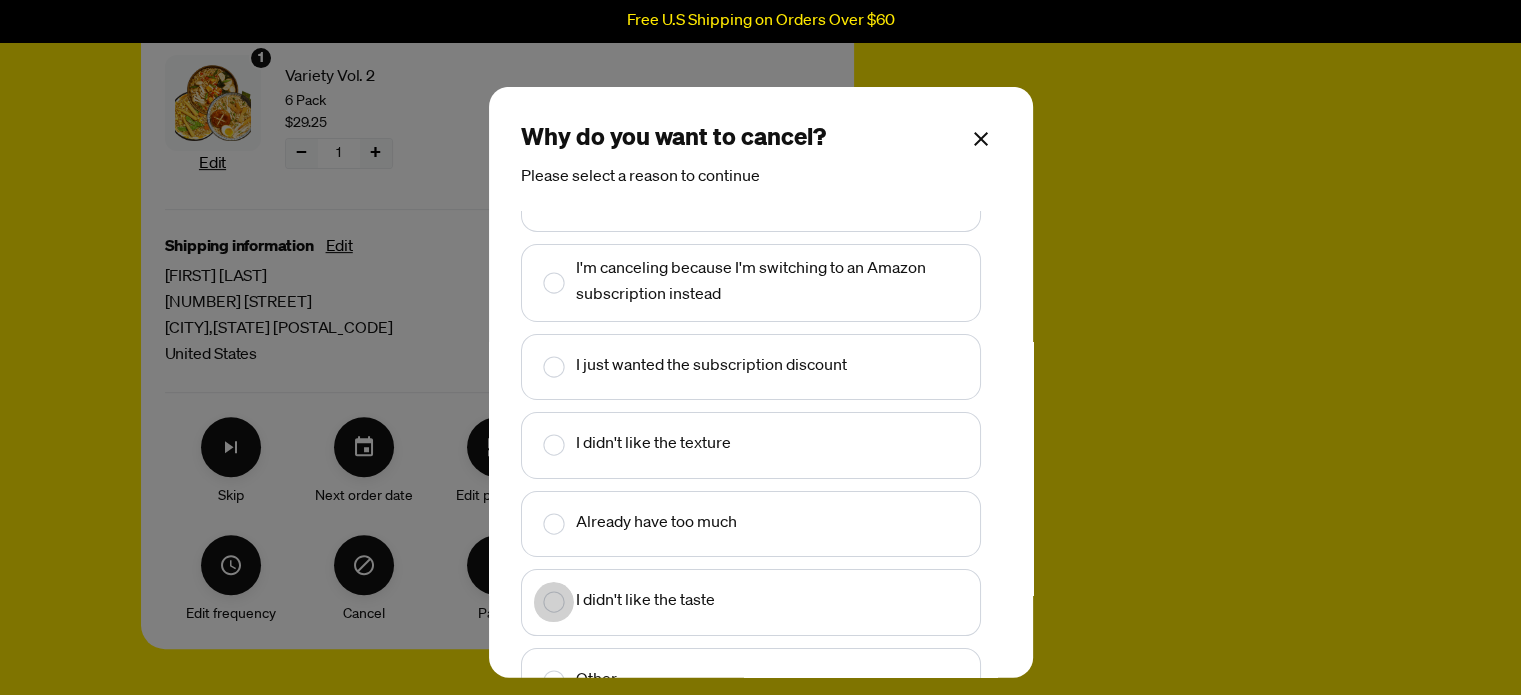 click 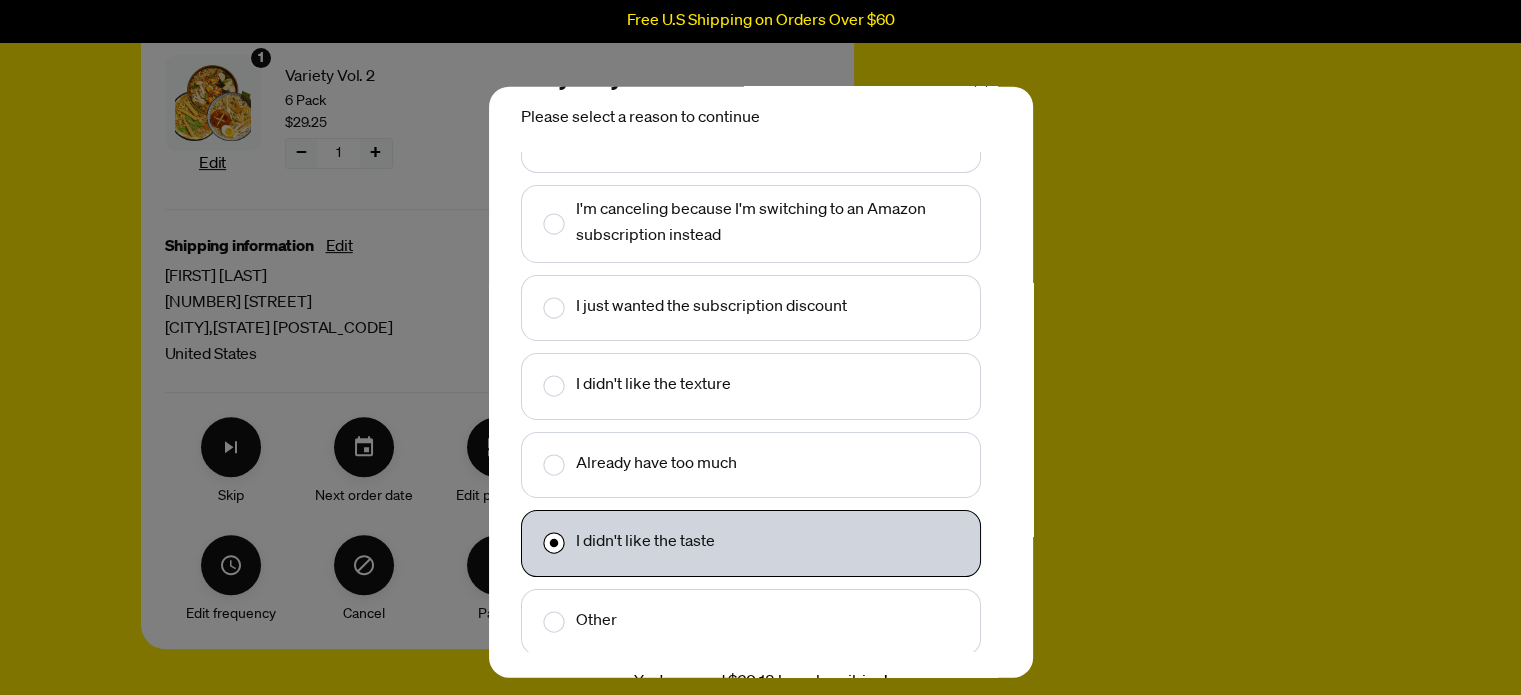 scroll, scrollTop: 161, scrollLeft: 0, axis: vertical 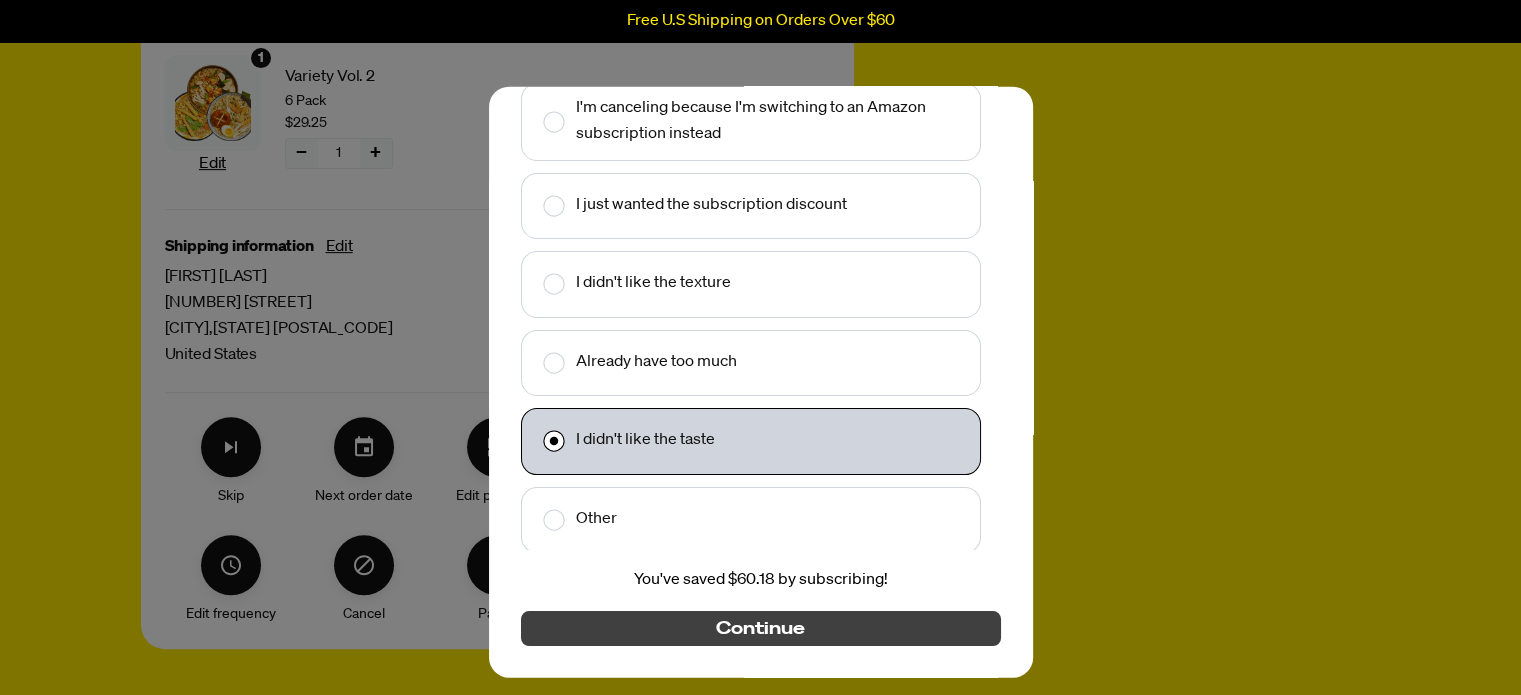 click on "Continue" at bounding box center [761, 628] 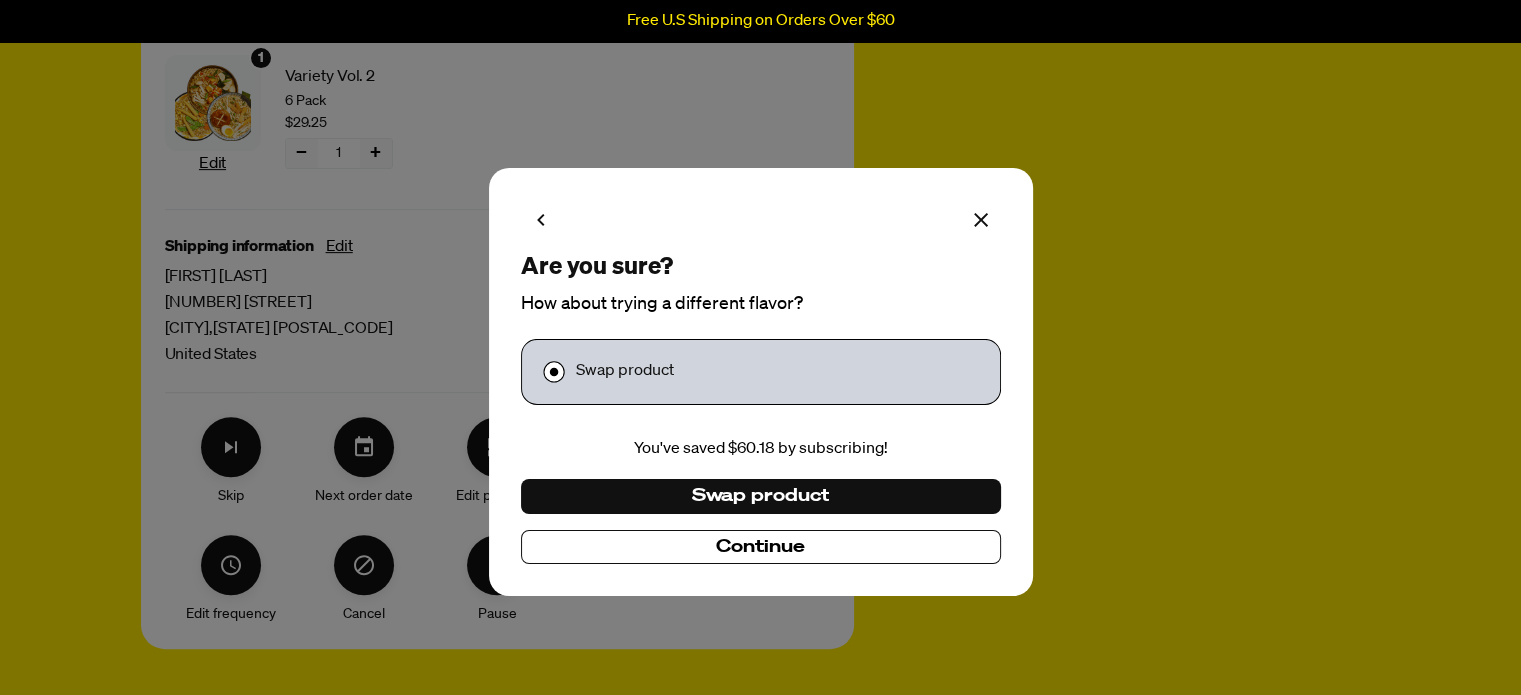 click on "Continue" at bounding box center (760, 547) 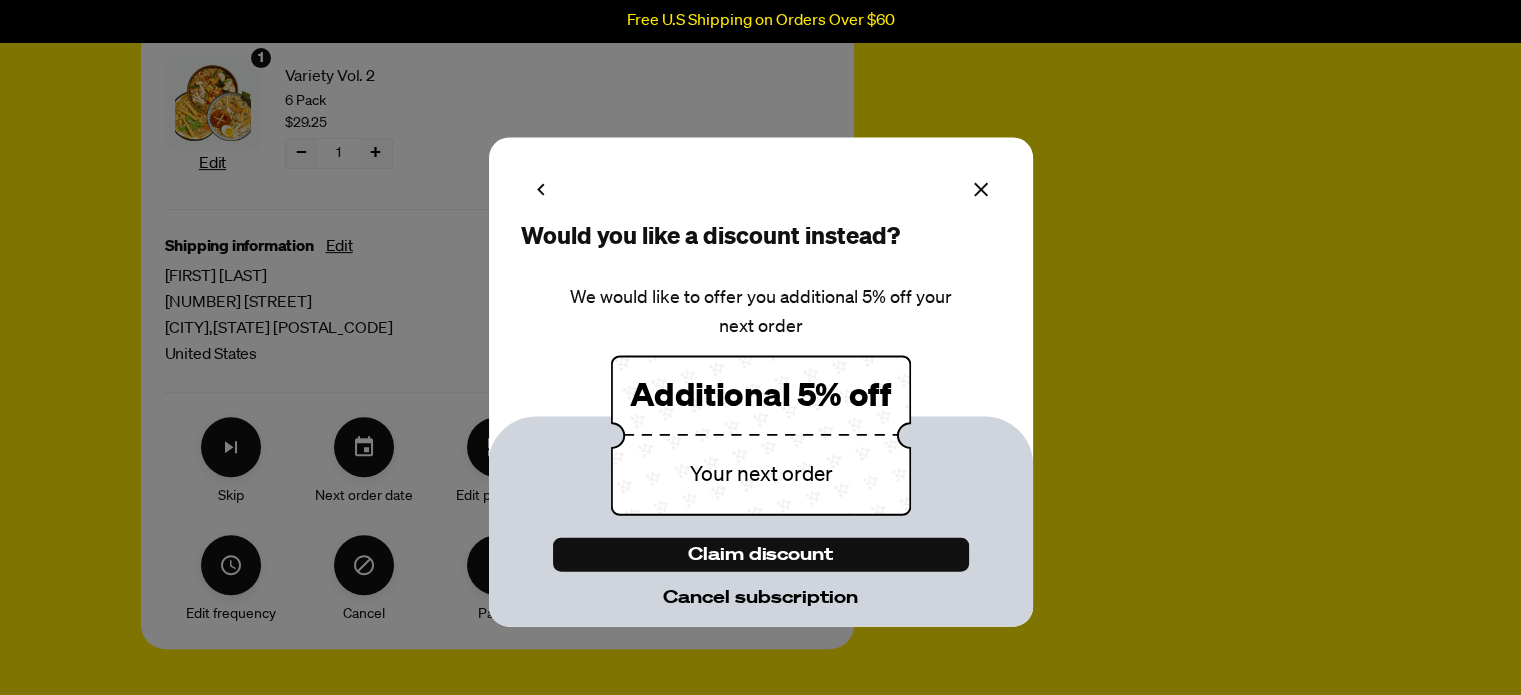 click on "Cancel subscription" at bounding box center (760, 597) 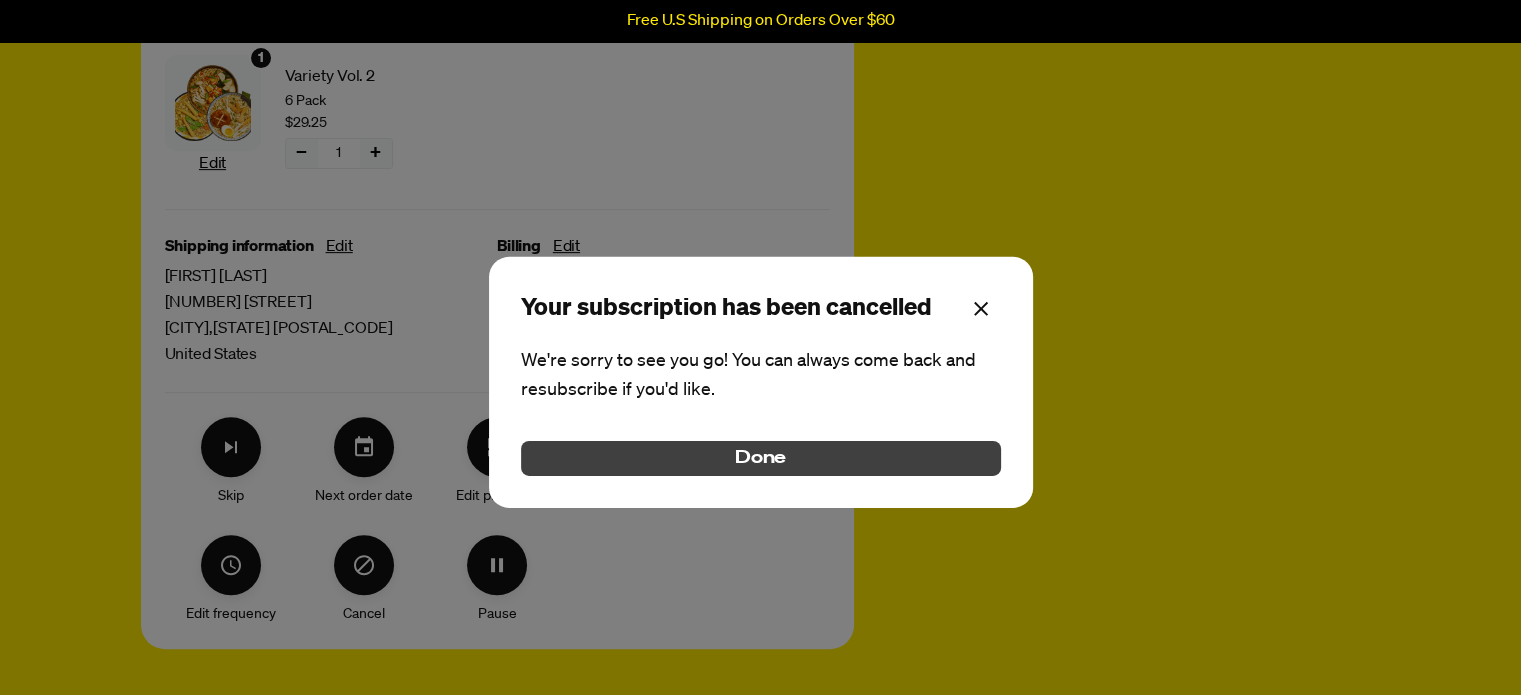 click on "Done" at bounding box center (761, 458) 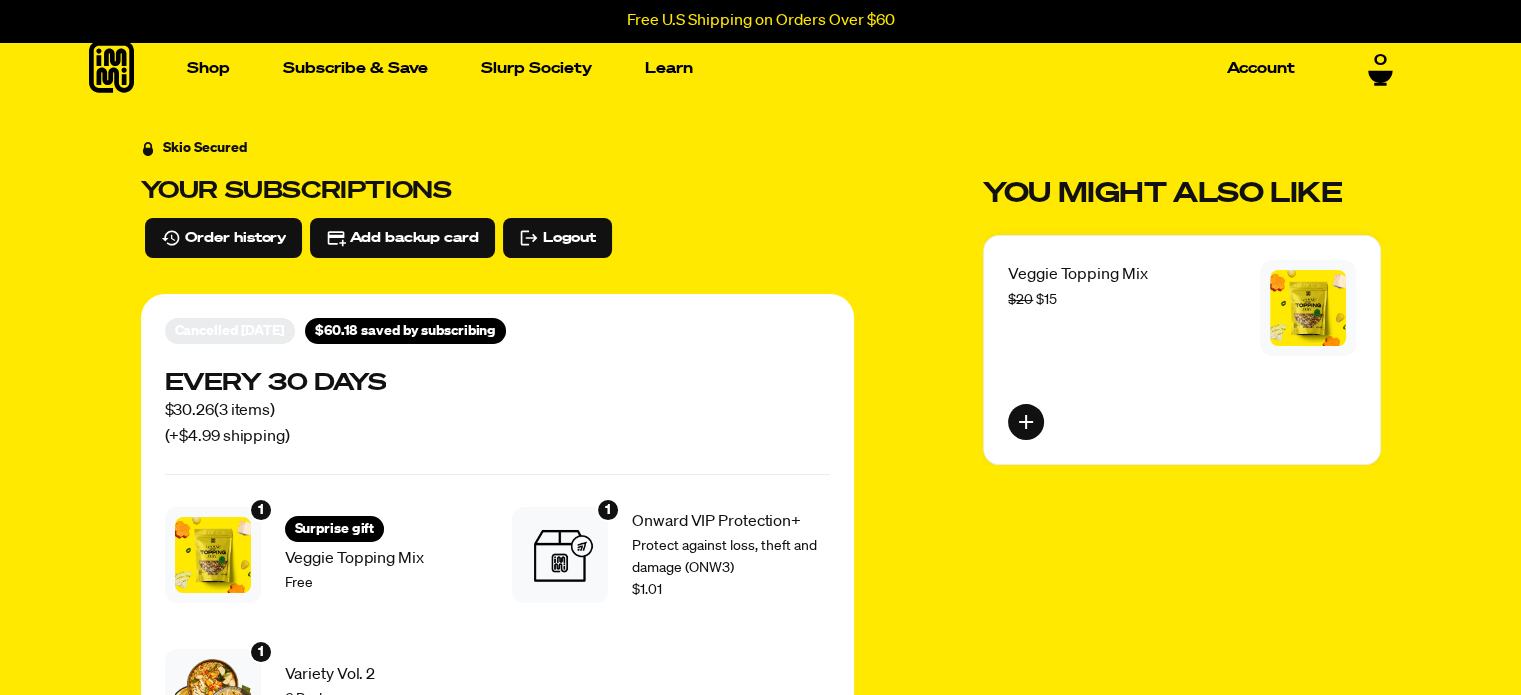scroll, scrollTop: 0, scrollLeft: 0, axis: both 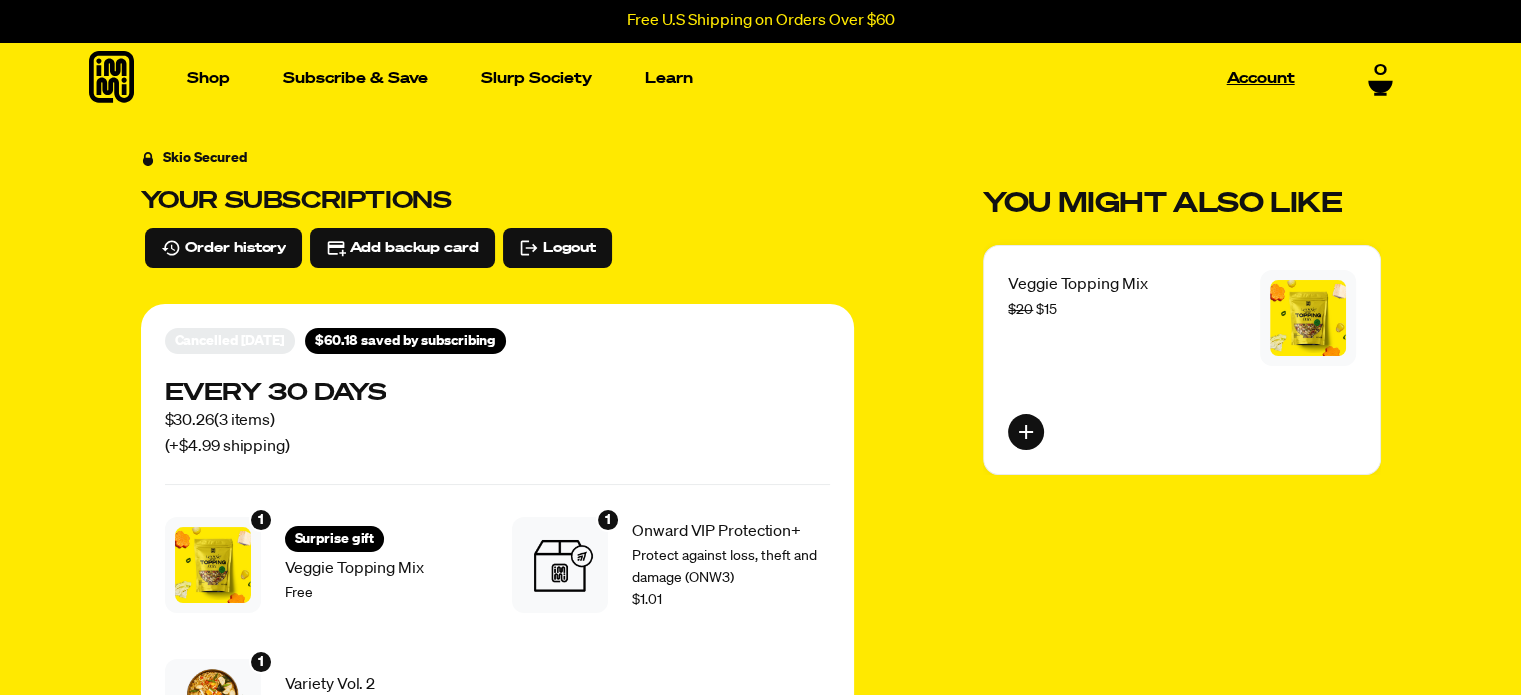 click on "Account" at bounding box center (1261, 78) 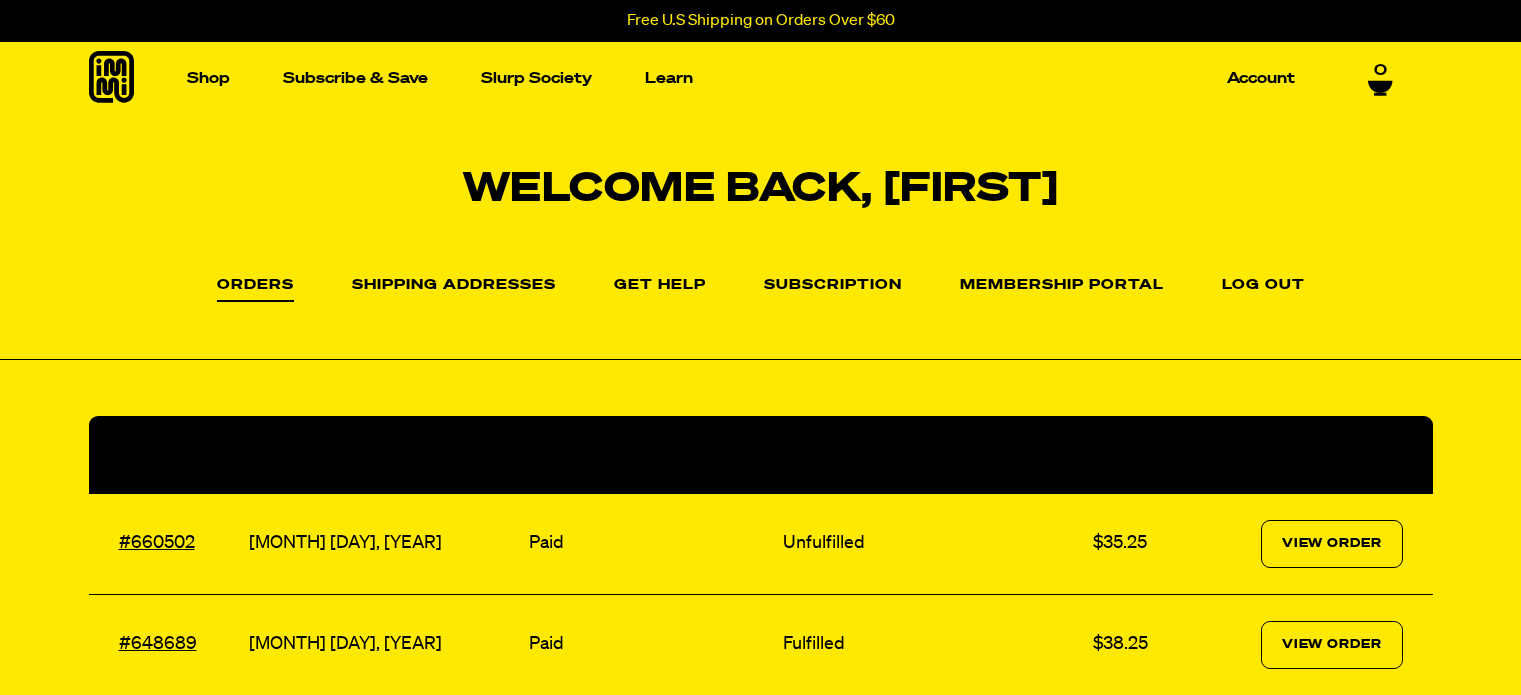 scroll, scrollTop: 0, scrollLeft: 0, axis: both 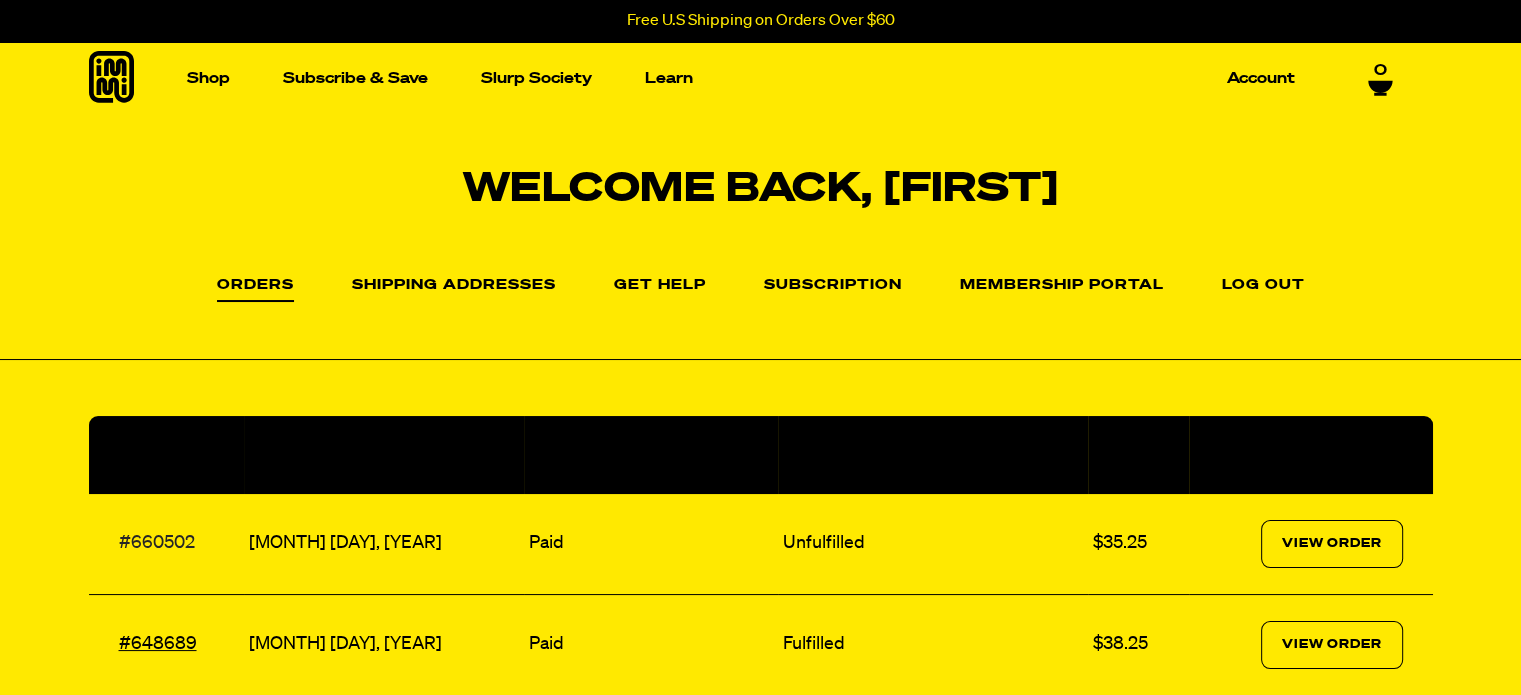 click on "#660502" at bounding box center (157, 543) 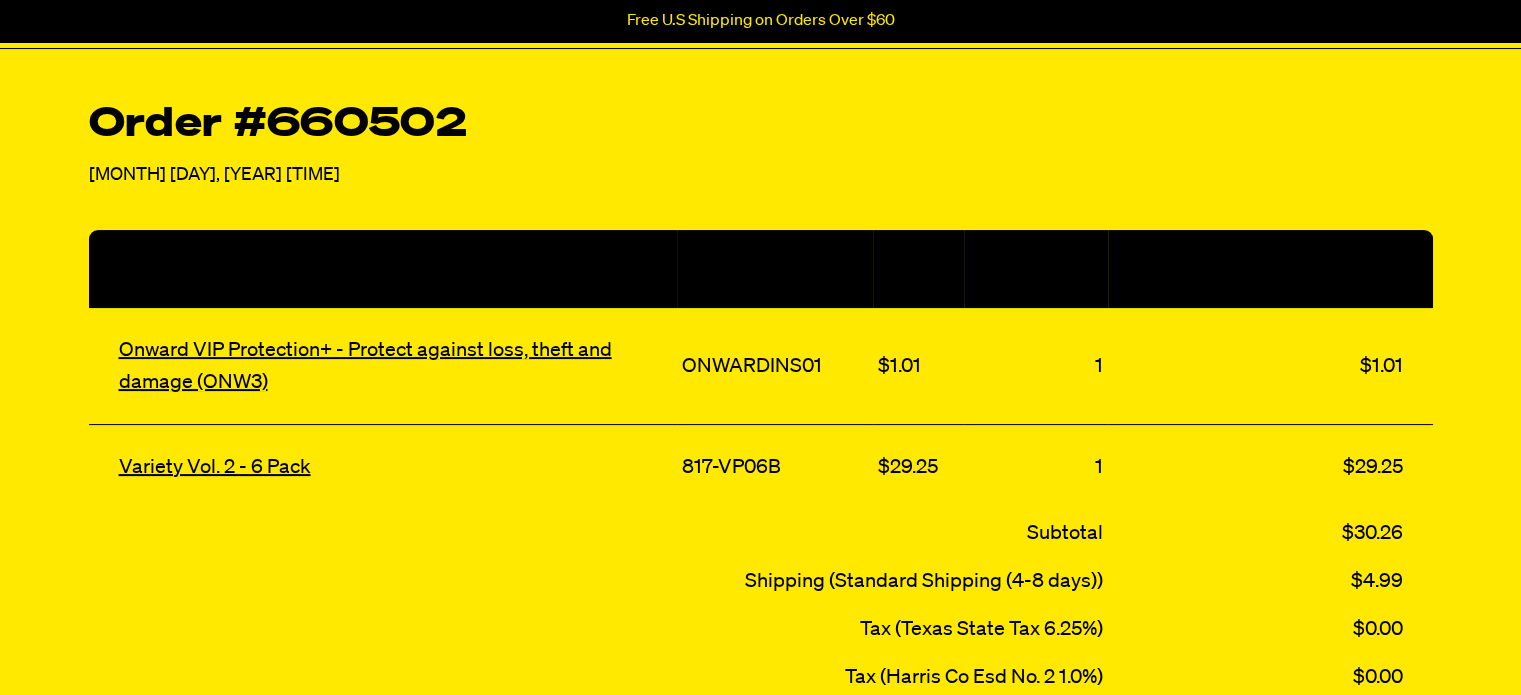 scroll, scrollTop: 311, scrollLeft: 0, axis: vertical 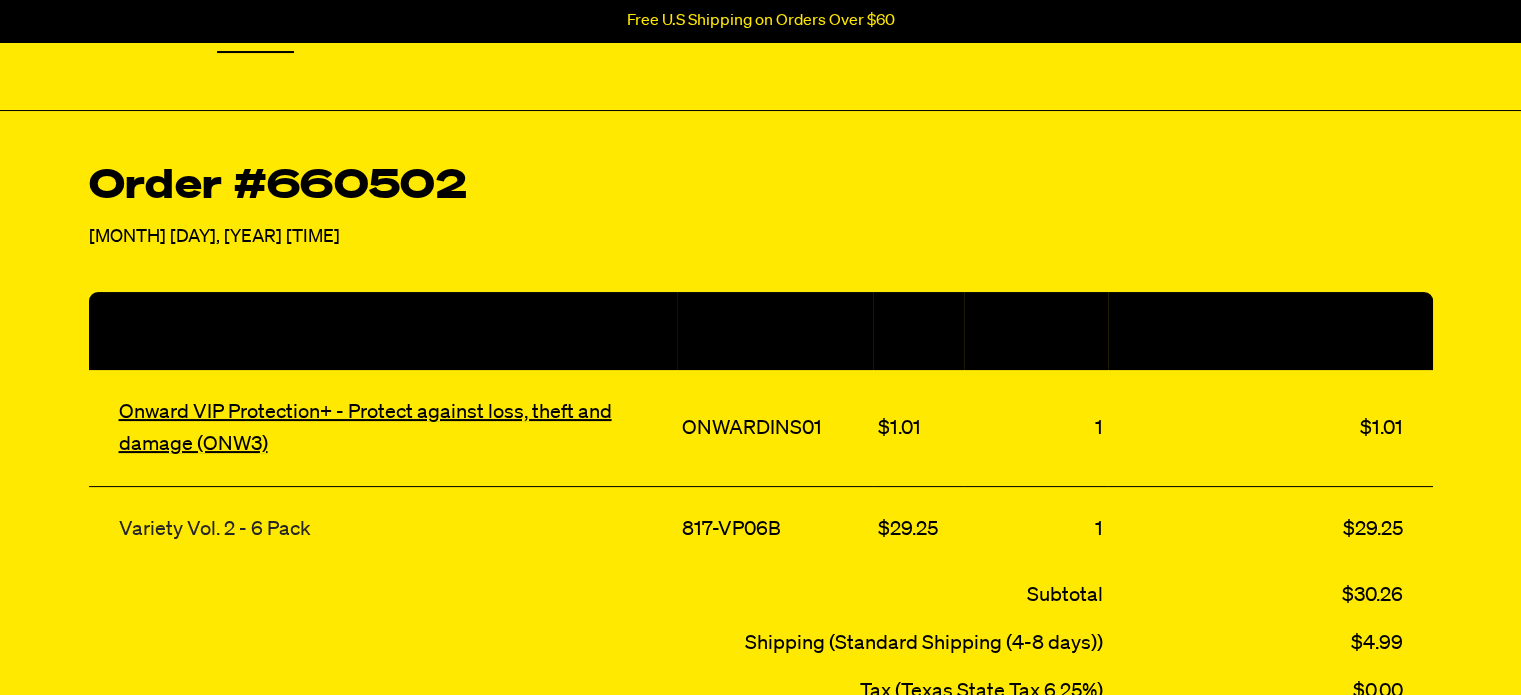 click on "Variety Vol. 2 - 6 Pack" at bounding box center [215, 529] 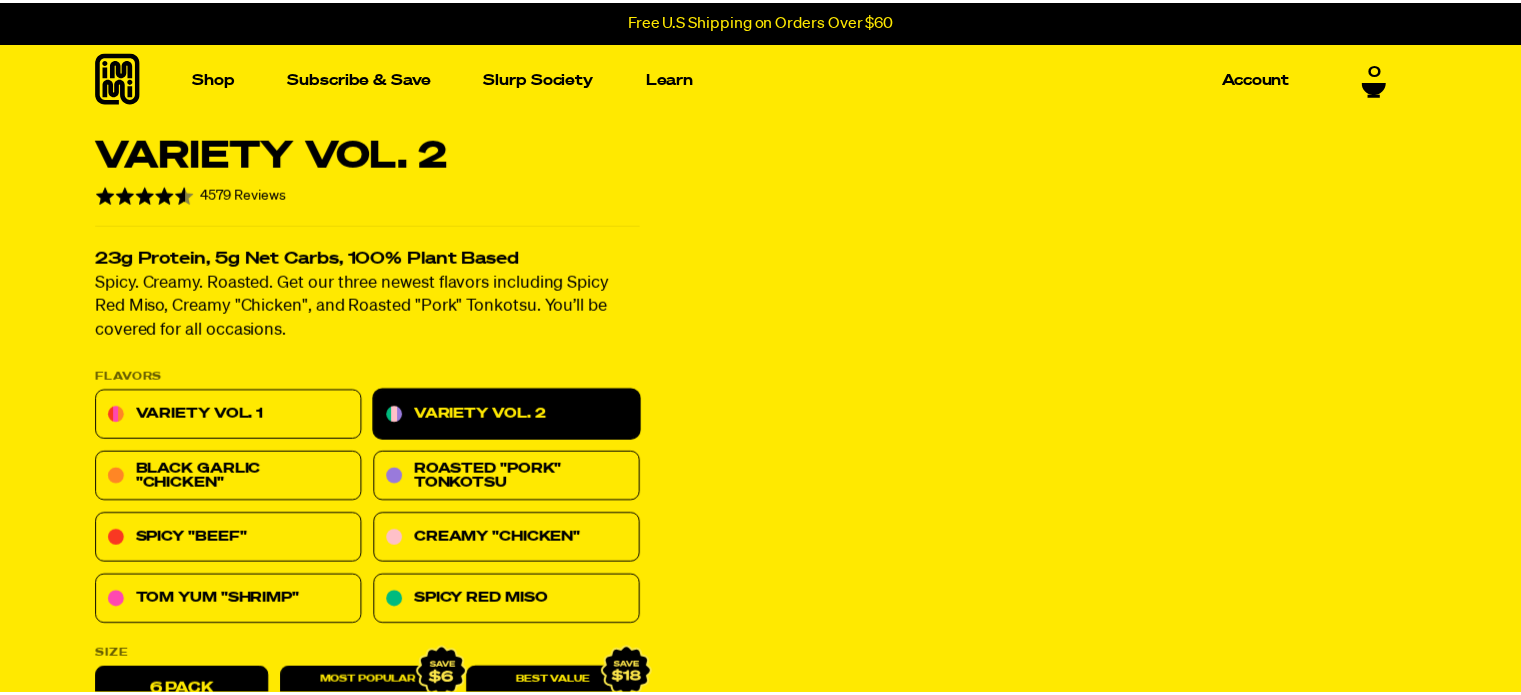 scroll, scrollTop: 0, scrollLeft: 0, axis: both 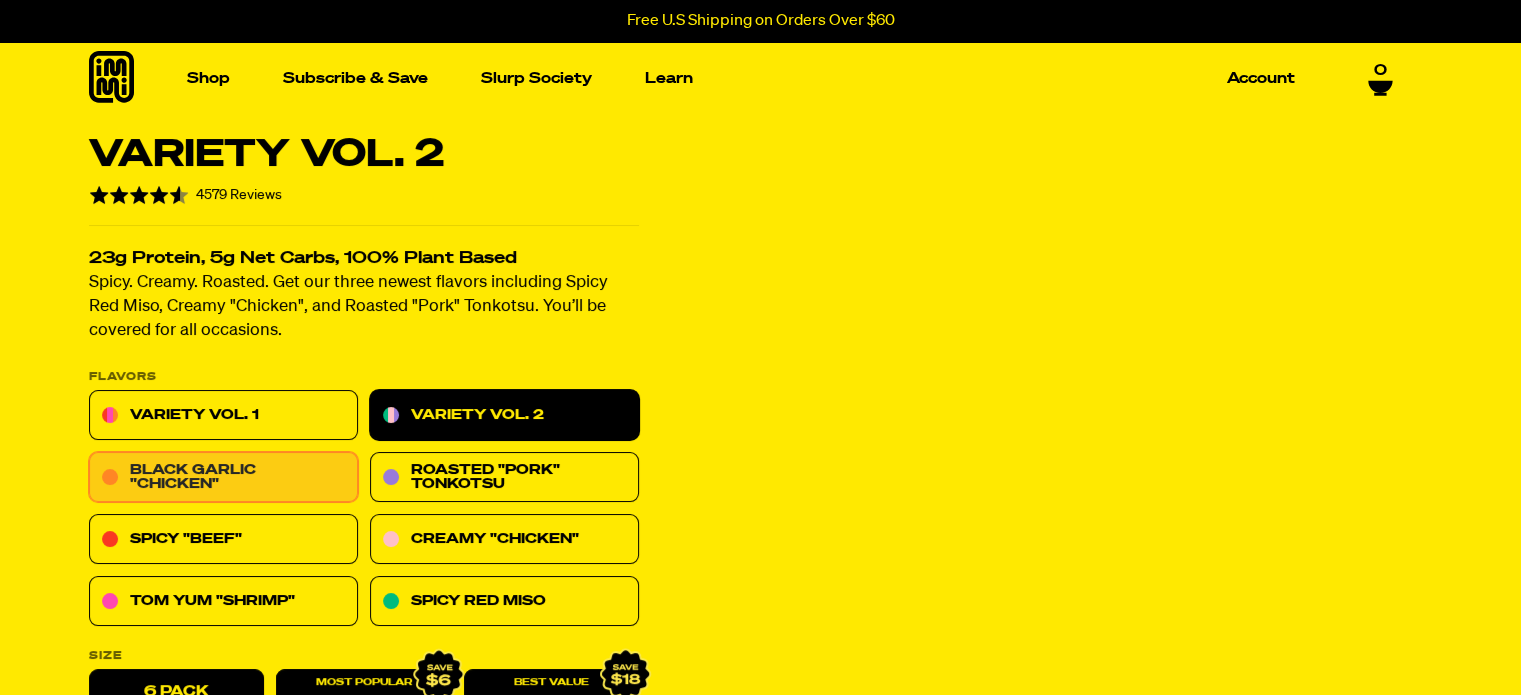 click on "Black Garlic "Chicken"" at bounding box center [223, 478] 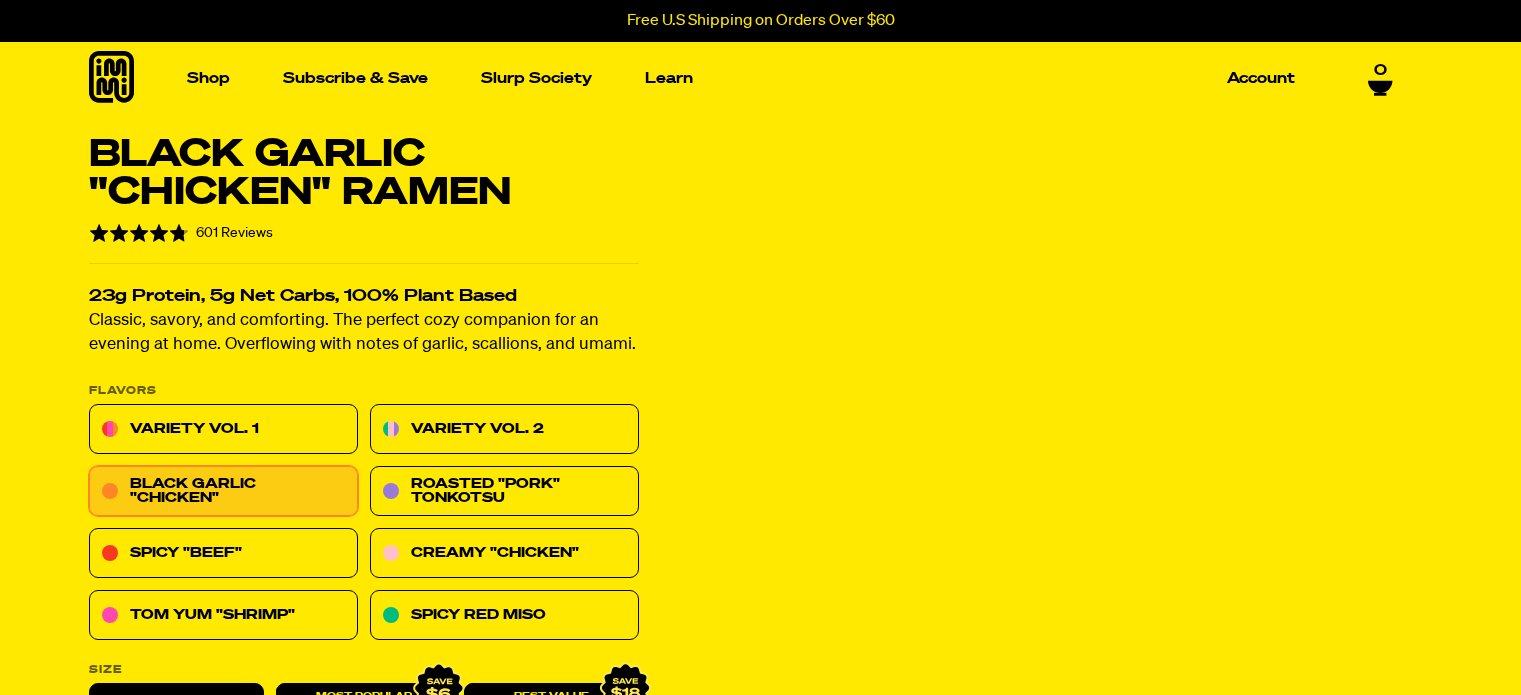 scroll, scrollTop: 0, scrollLeft: 0, axis: both 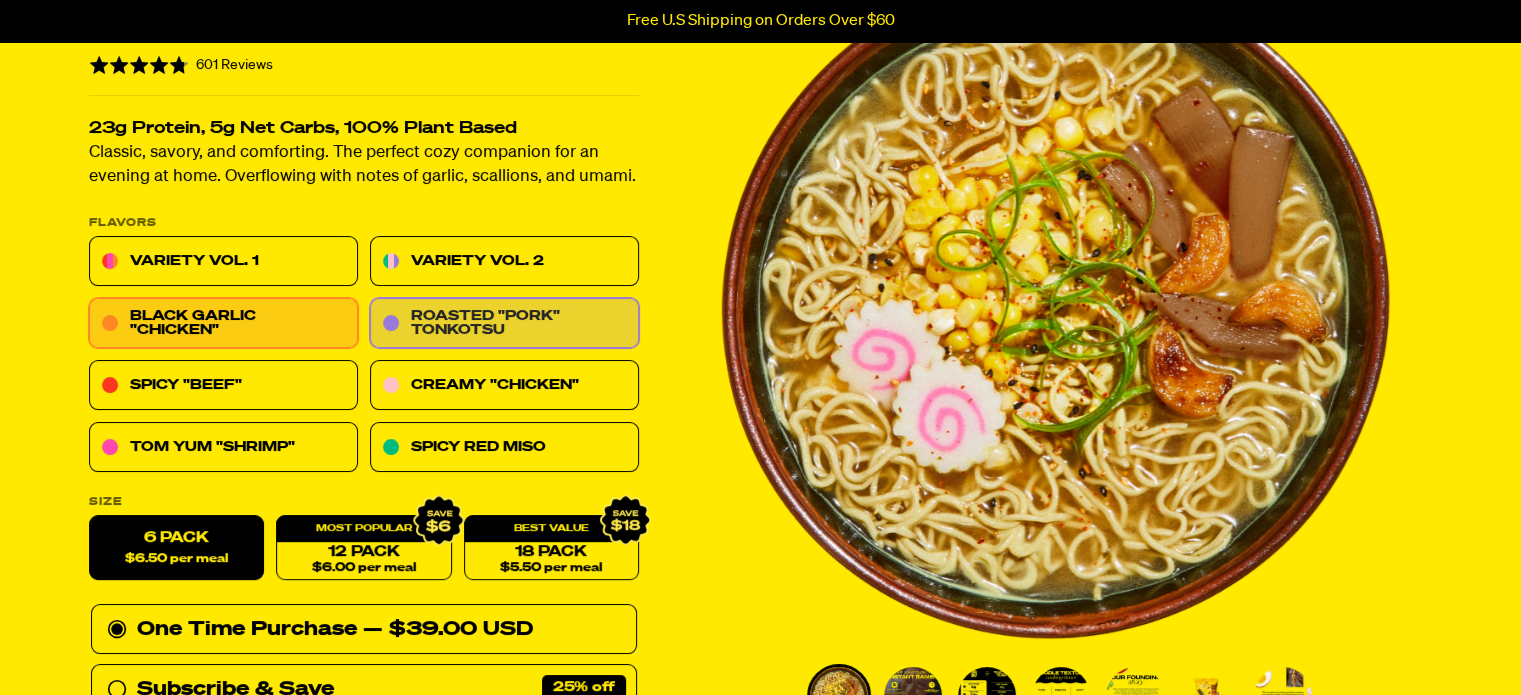 click on "Roasted "Pork" Tonkotsu" at bounding box center (504, 324) 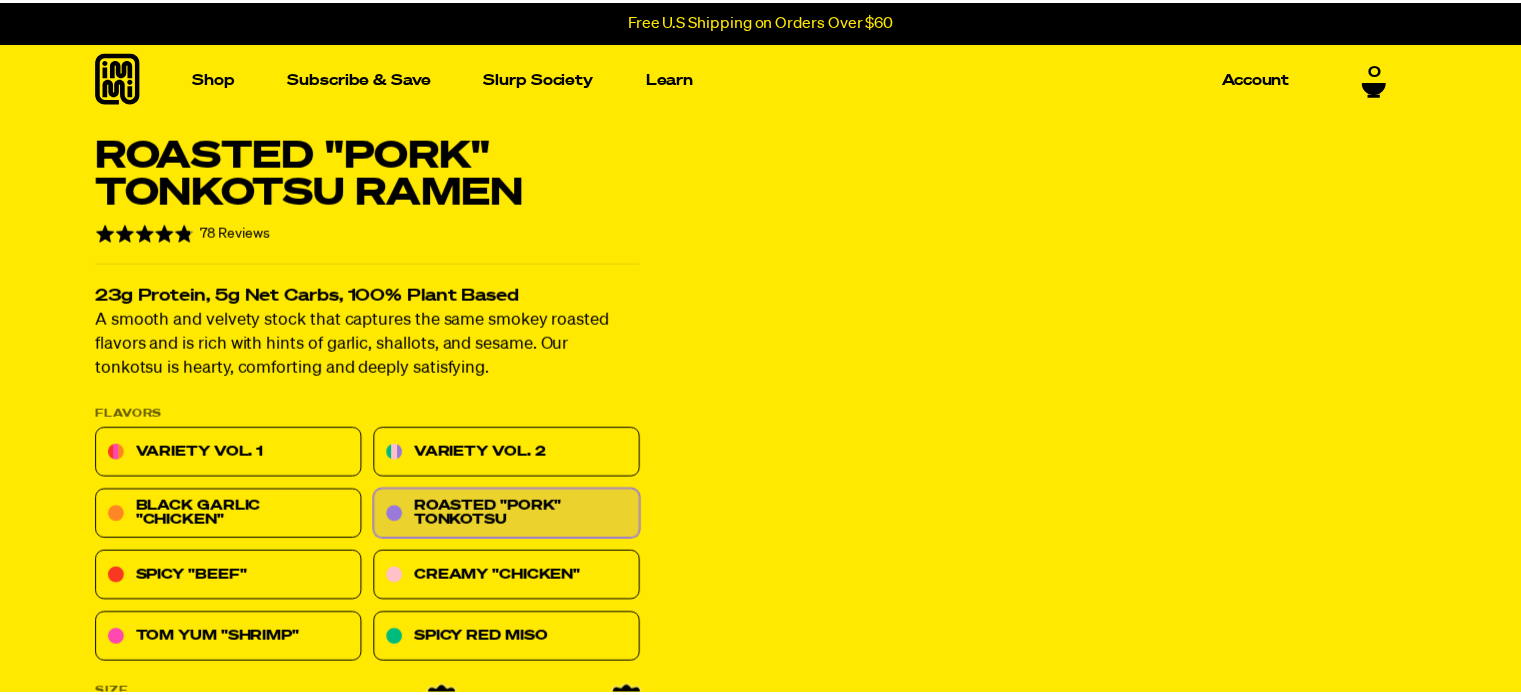 scroll, scrollTop: 0, scrollLeft: 0, axis: both 